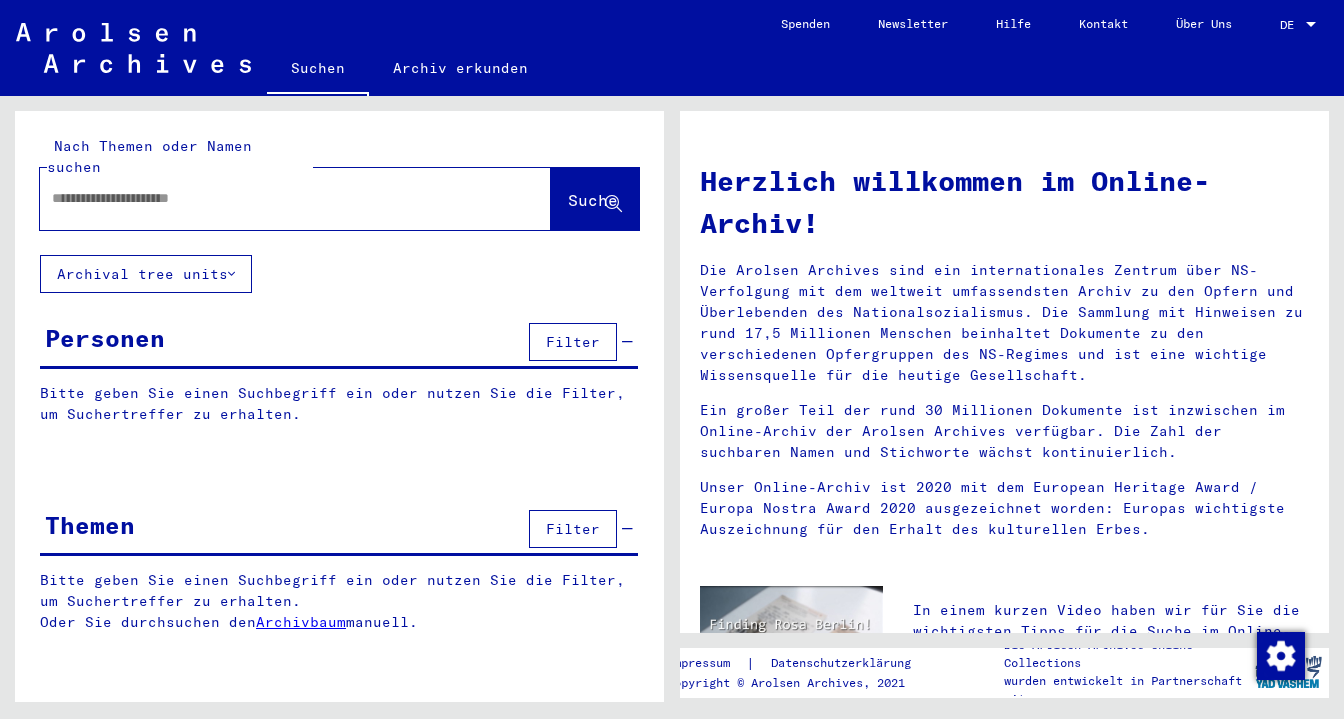 type on "*********" 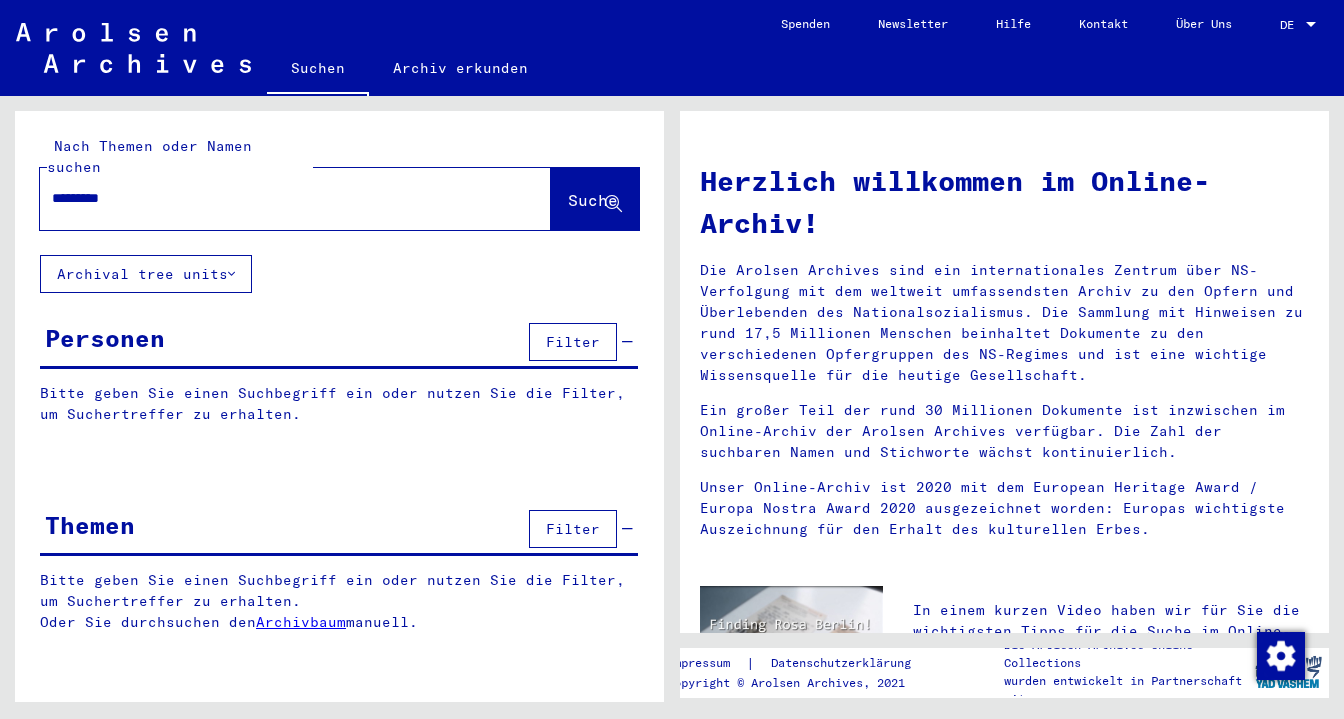 scroll, scrollTop: 0, scrollLeft: 0, axis: both 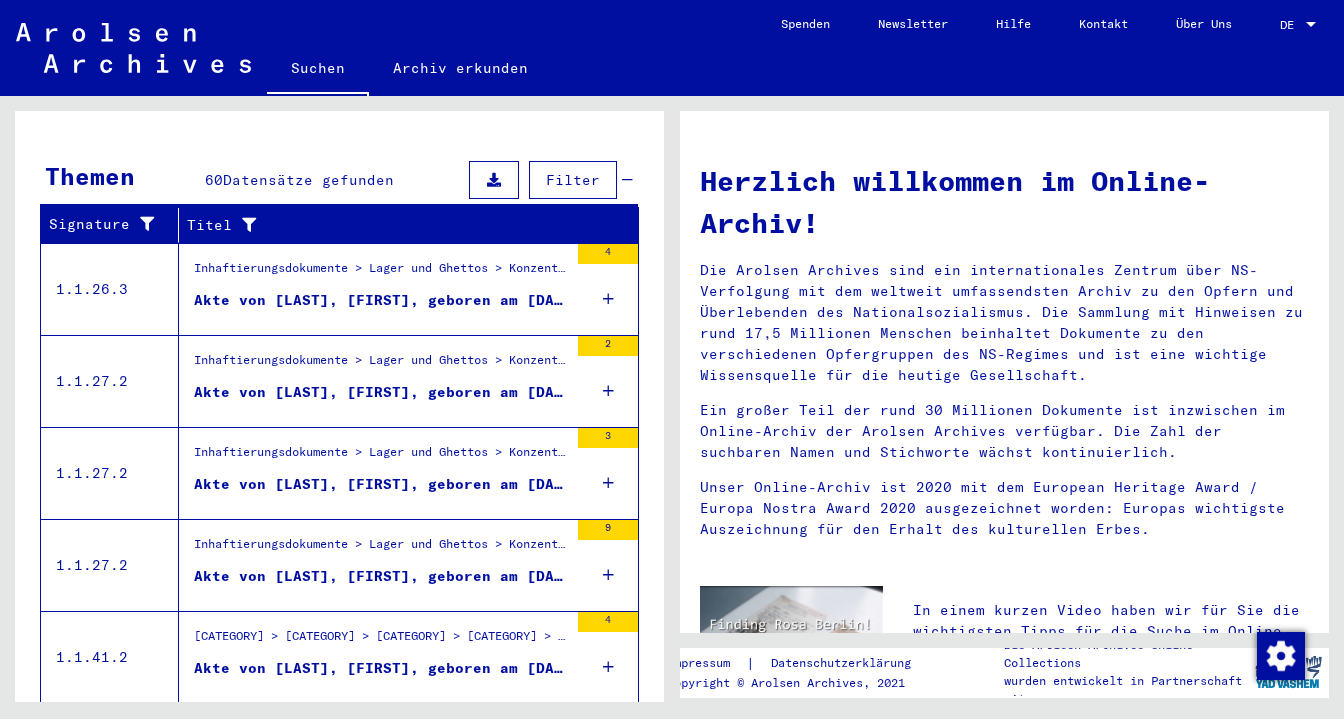 click on "Akte von [LAST], [FIRST], geboren am [DATE], geboren in [CITY]" at bounding box center [381, 392] 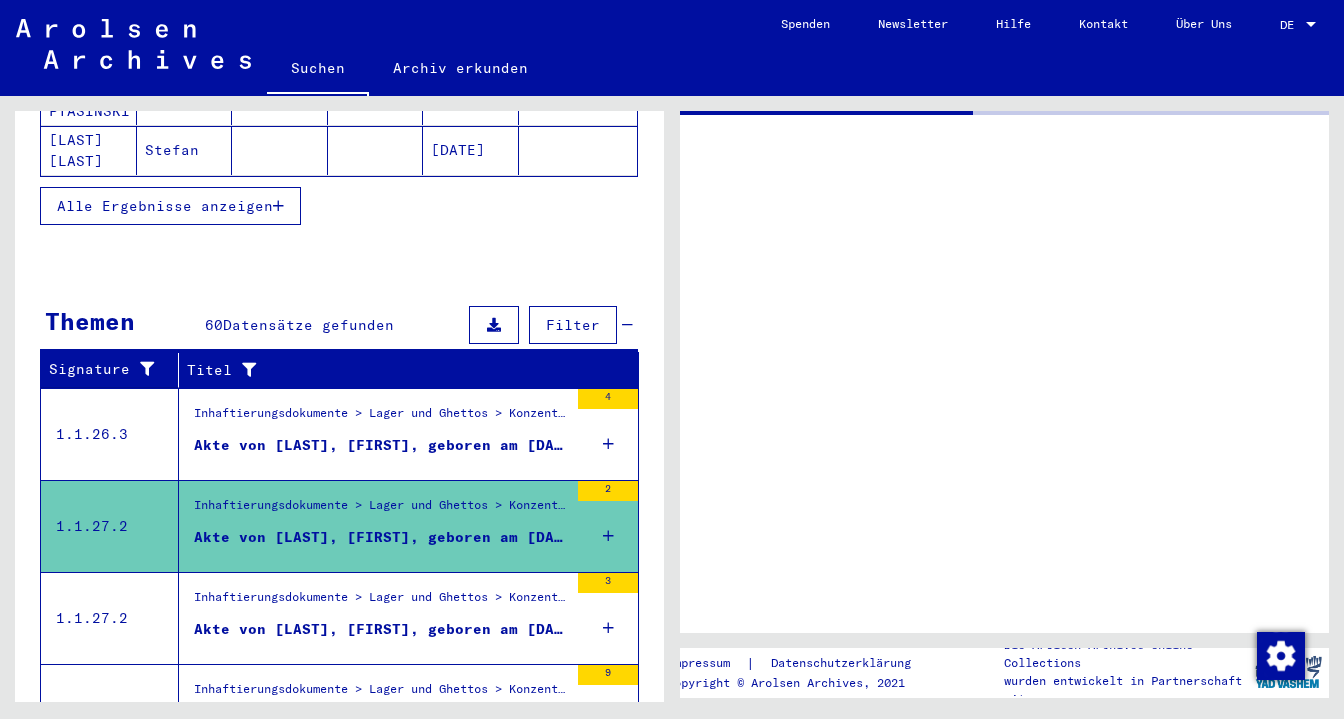 scroll, scrollTop: 280, scrollLeft: 0, axis: vertical 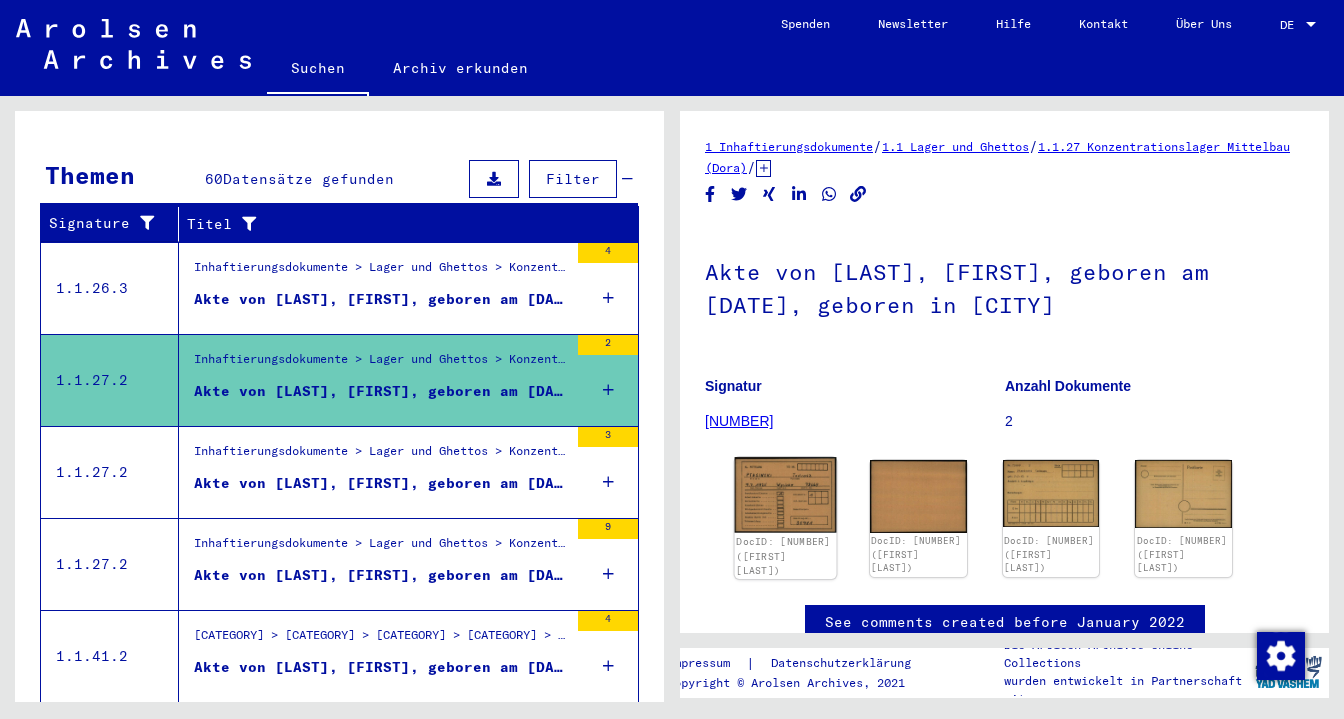 click 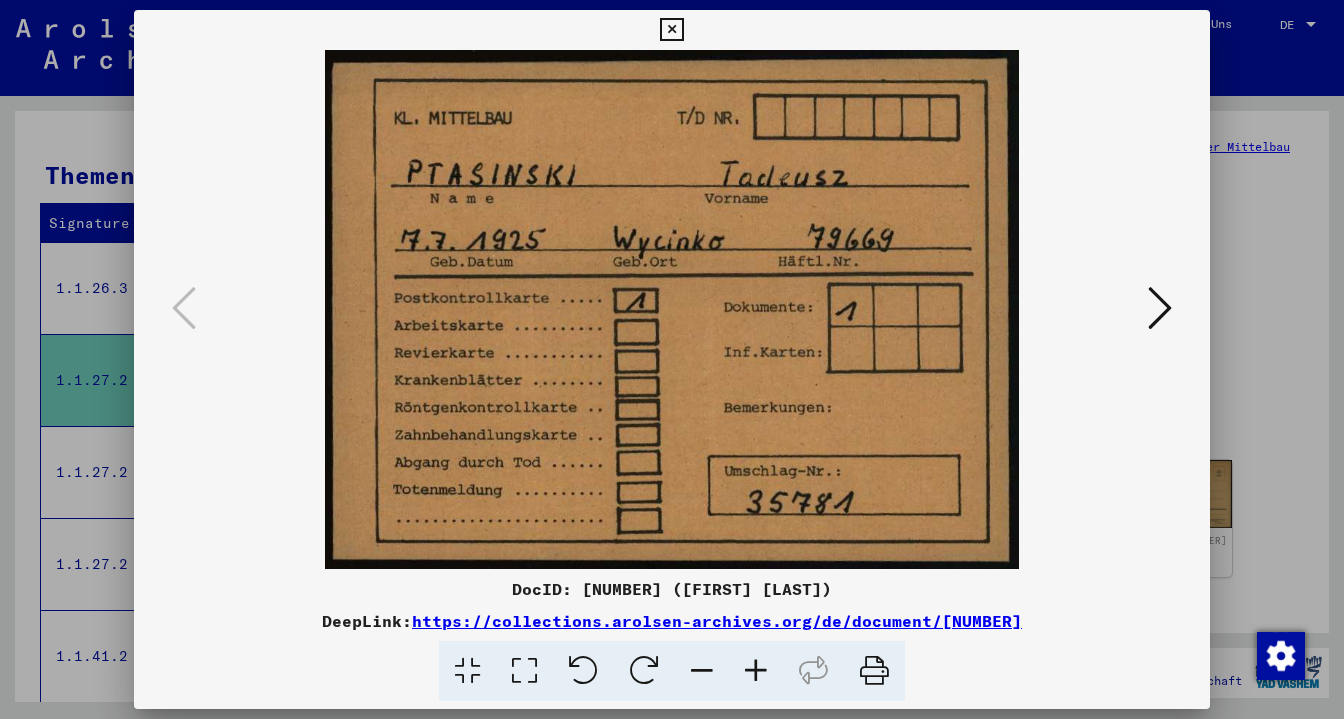 scroll, scrollTop: 280, scrollLeft: 0, axis: vertical 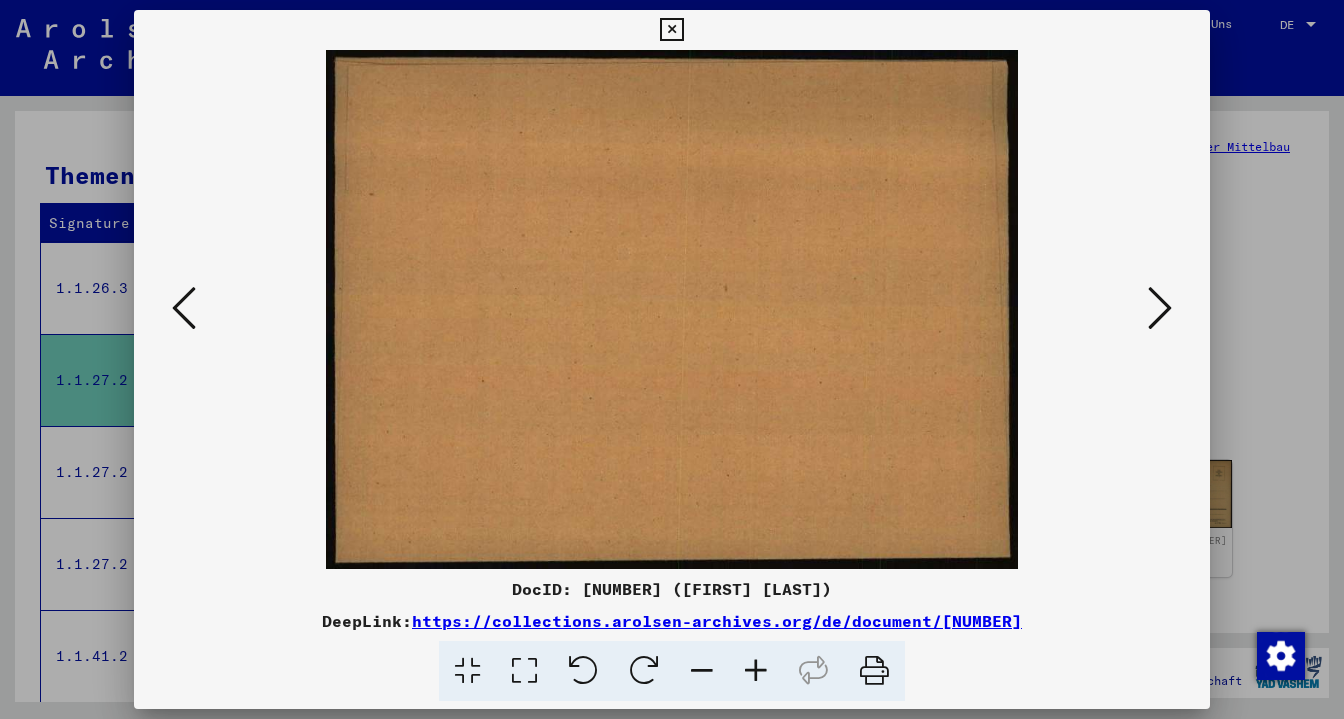 click at bounding box center (1160, 308) 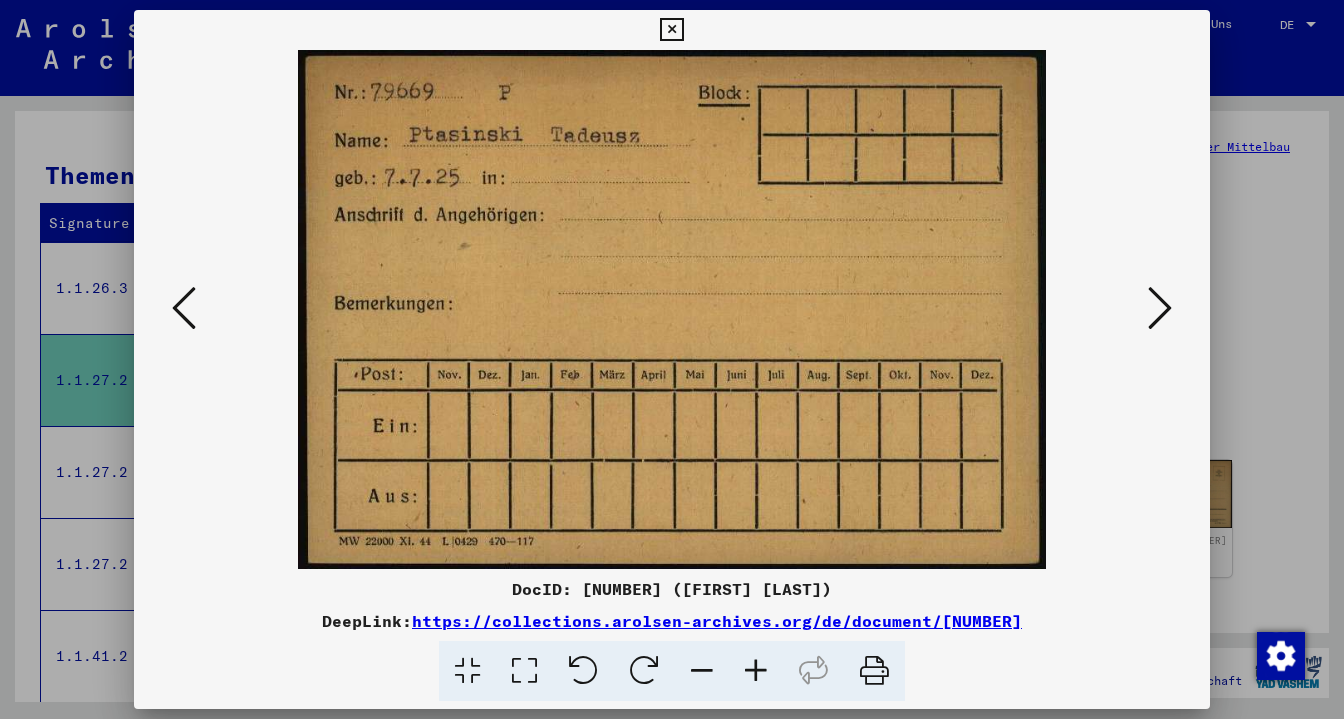 scroll, scrollTop: 280, scrollLeft: 0, axis: vertical 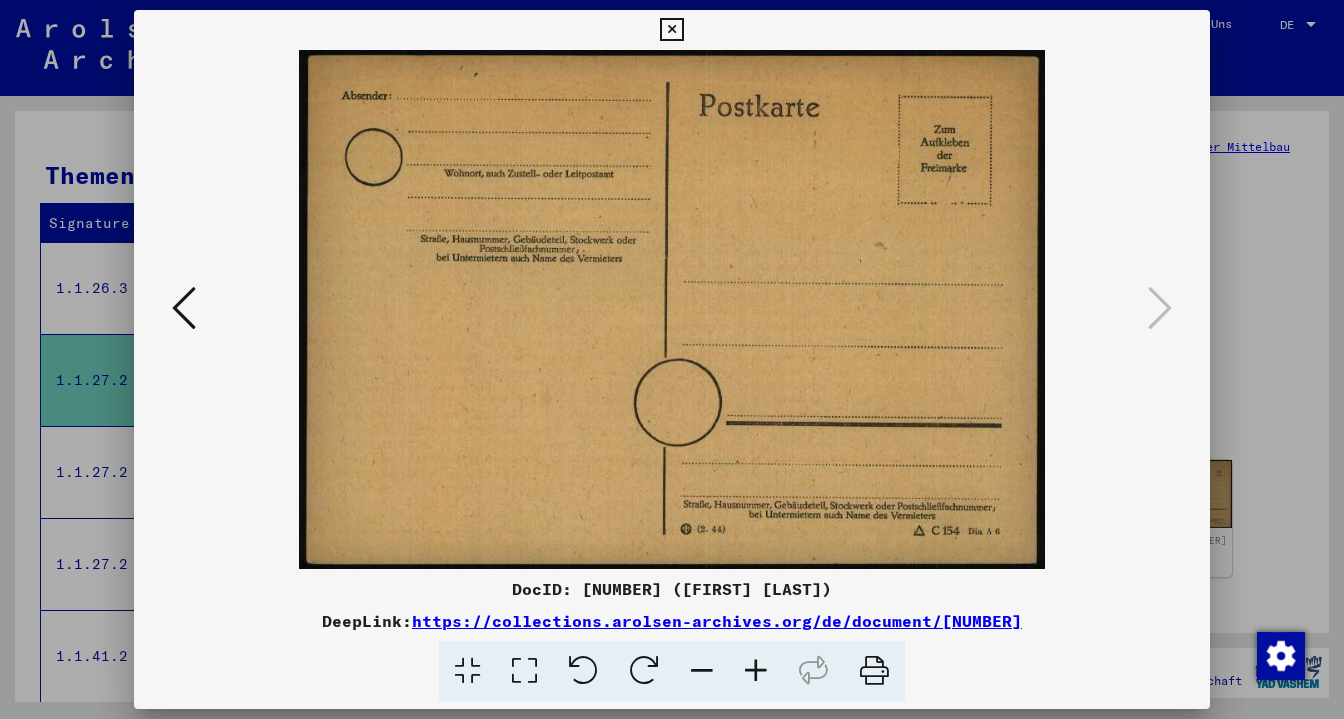 click at bounding box center [671, 30] 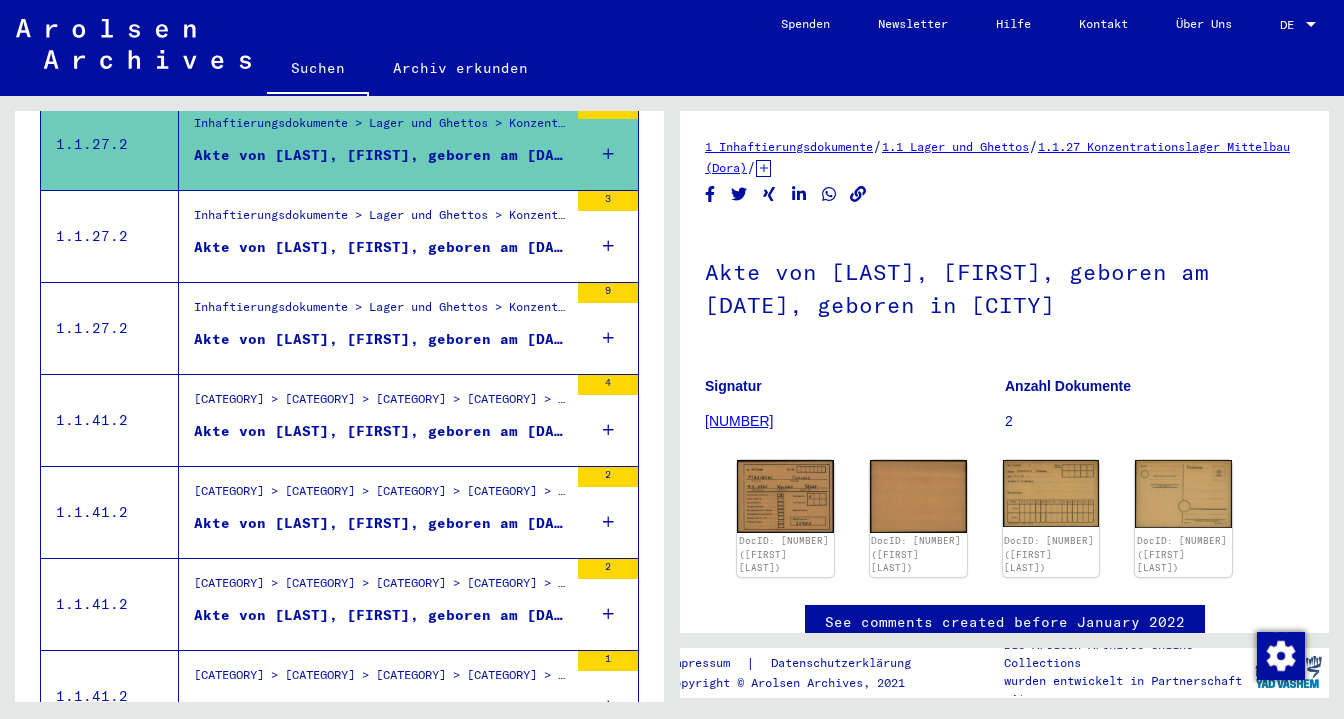 scroll, scrollTop: 520, scrollLeft: 0, axis: vertical 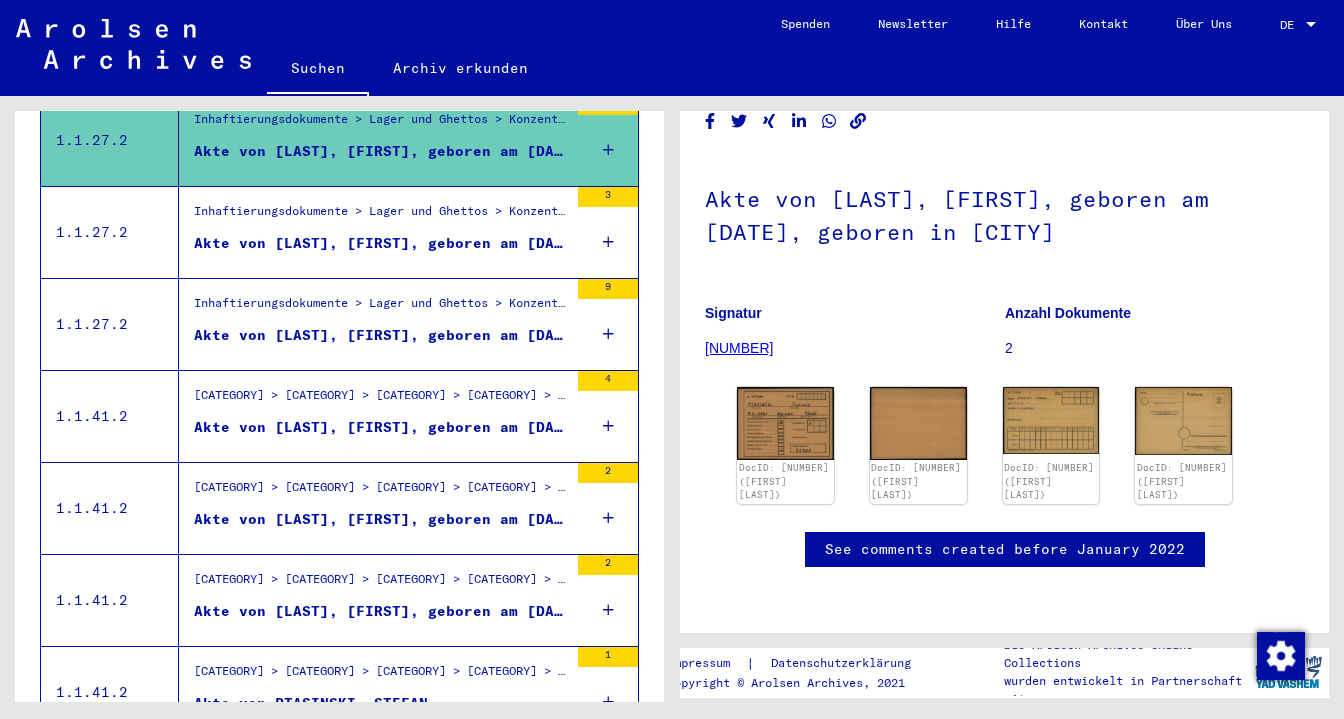 click on "Akte von [LAST], [FIRST], geboren am [DATE], geboren in [CITY]" at bounding box center (381, 335) 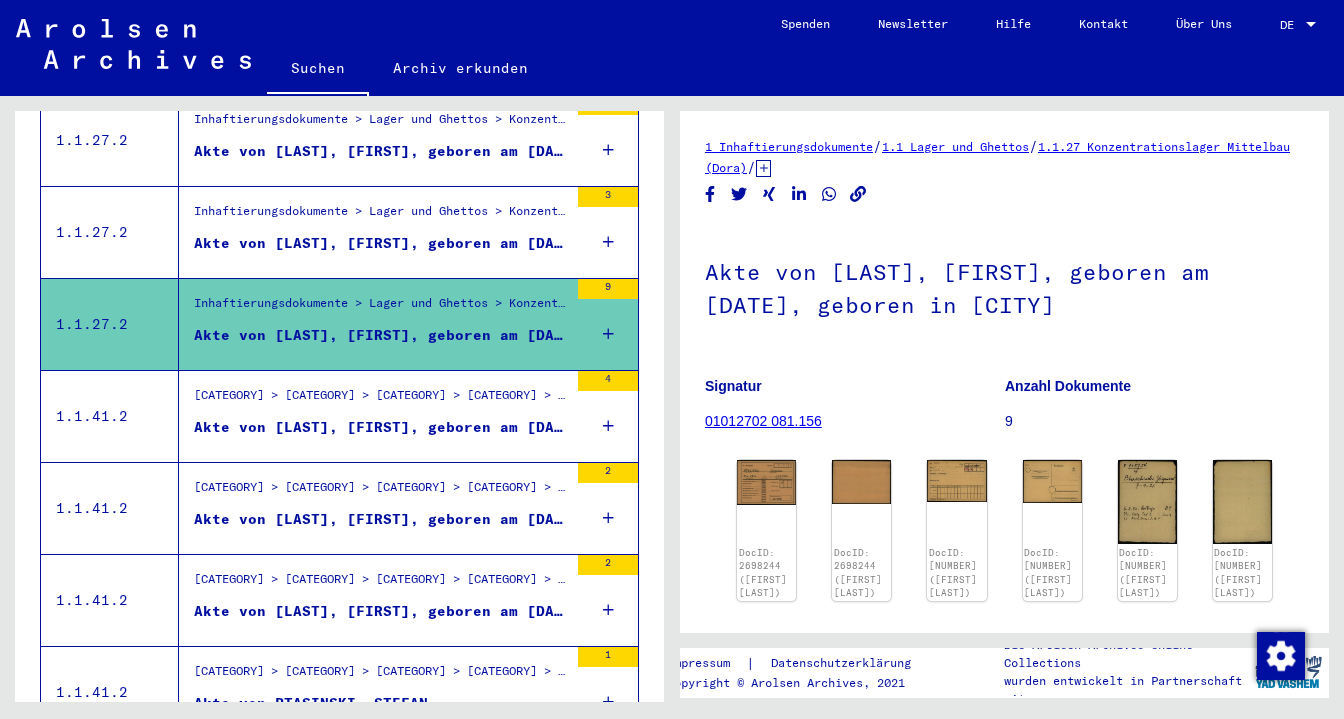 scroll, scrollTop: 0, scrollLeft: 0, axis: both 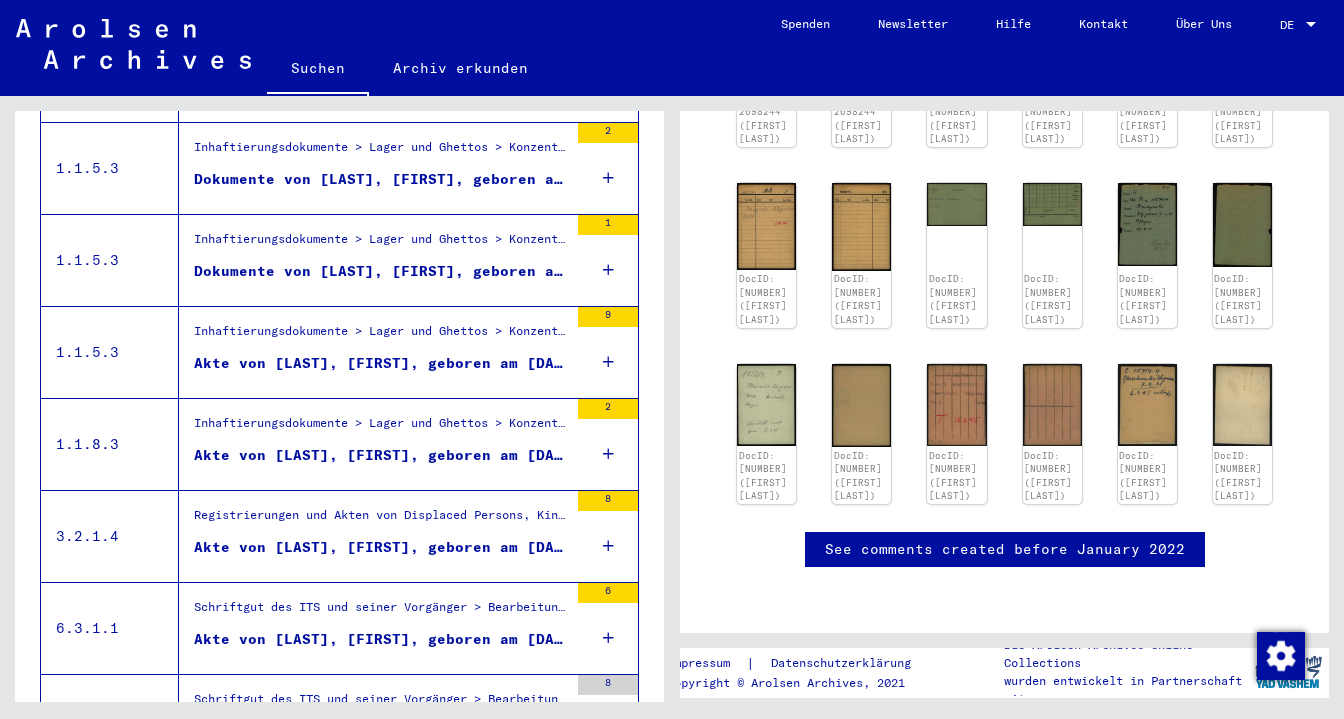 click on "Akte von [LAST], [FIRST], geboren am [DATE]" at bounding box center [381, 363] 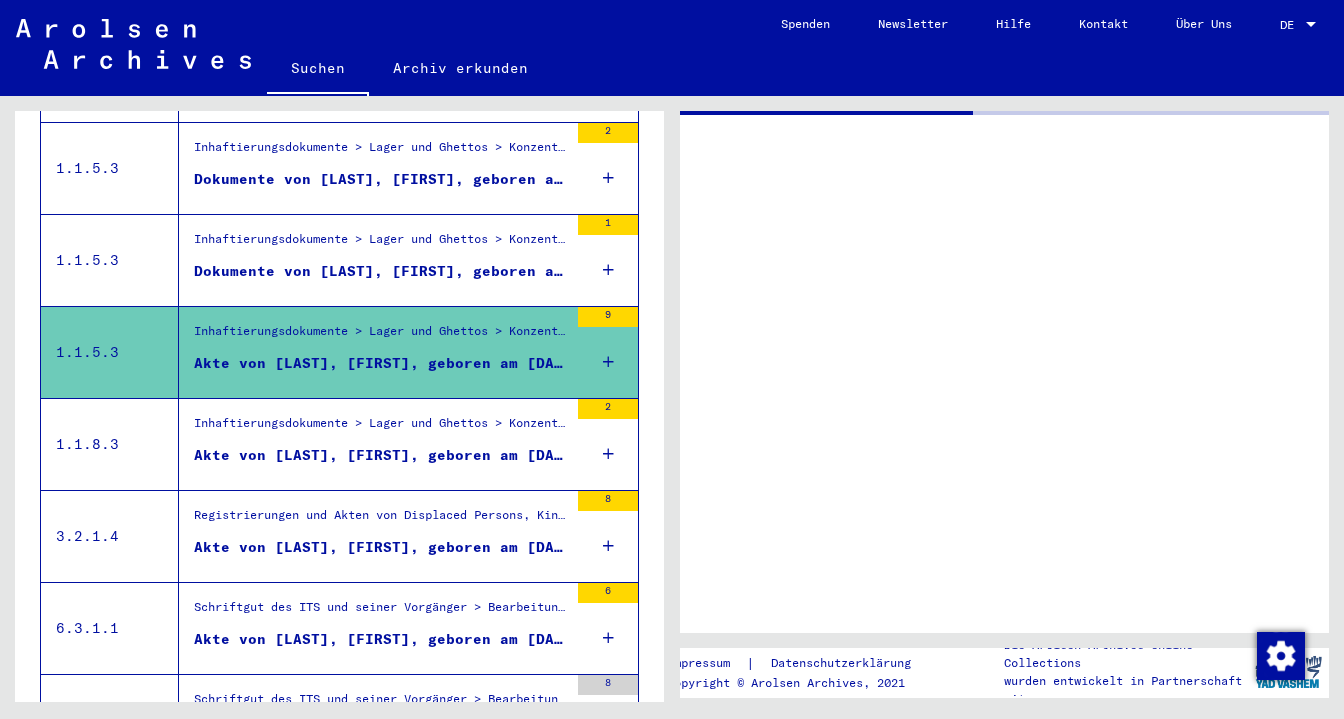 scroll, scrollTop: 0, scrollLeft: 0, axis: both 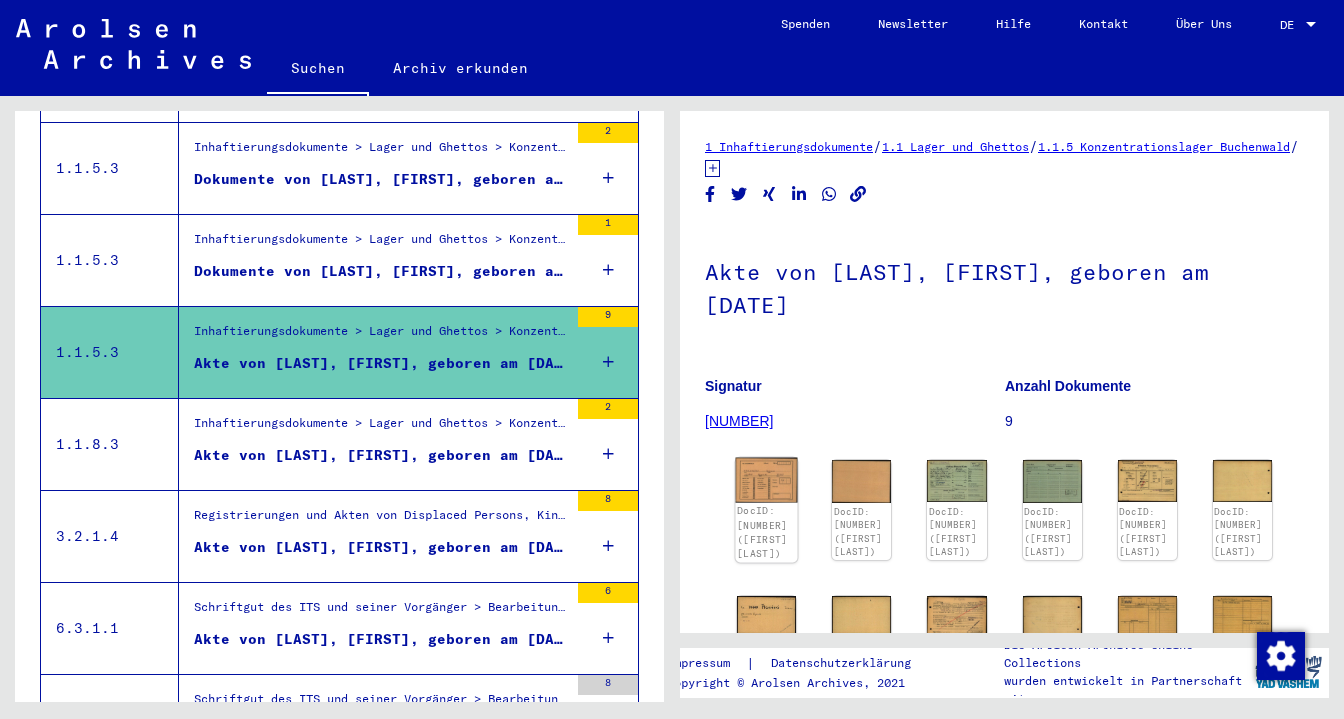 click 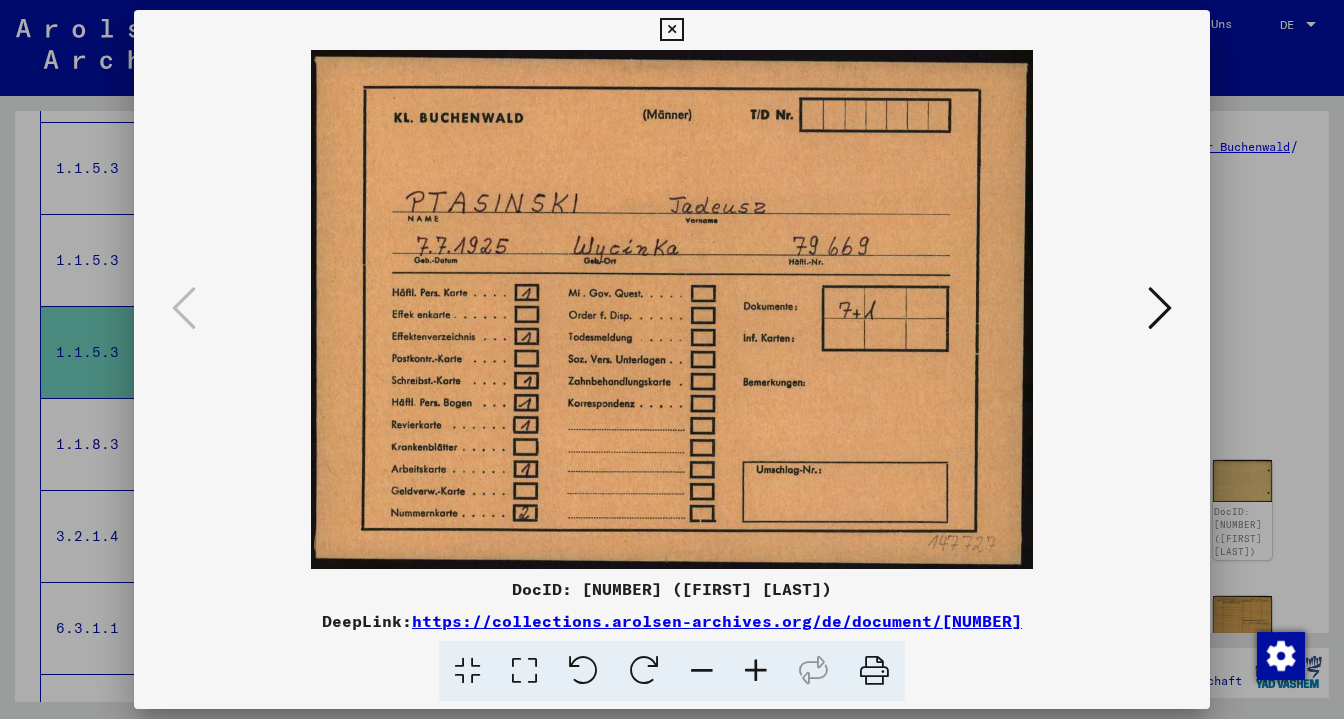 scroll, scrollTop: 1320, scrollLeft: 0, axis: vertical 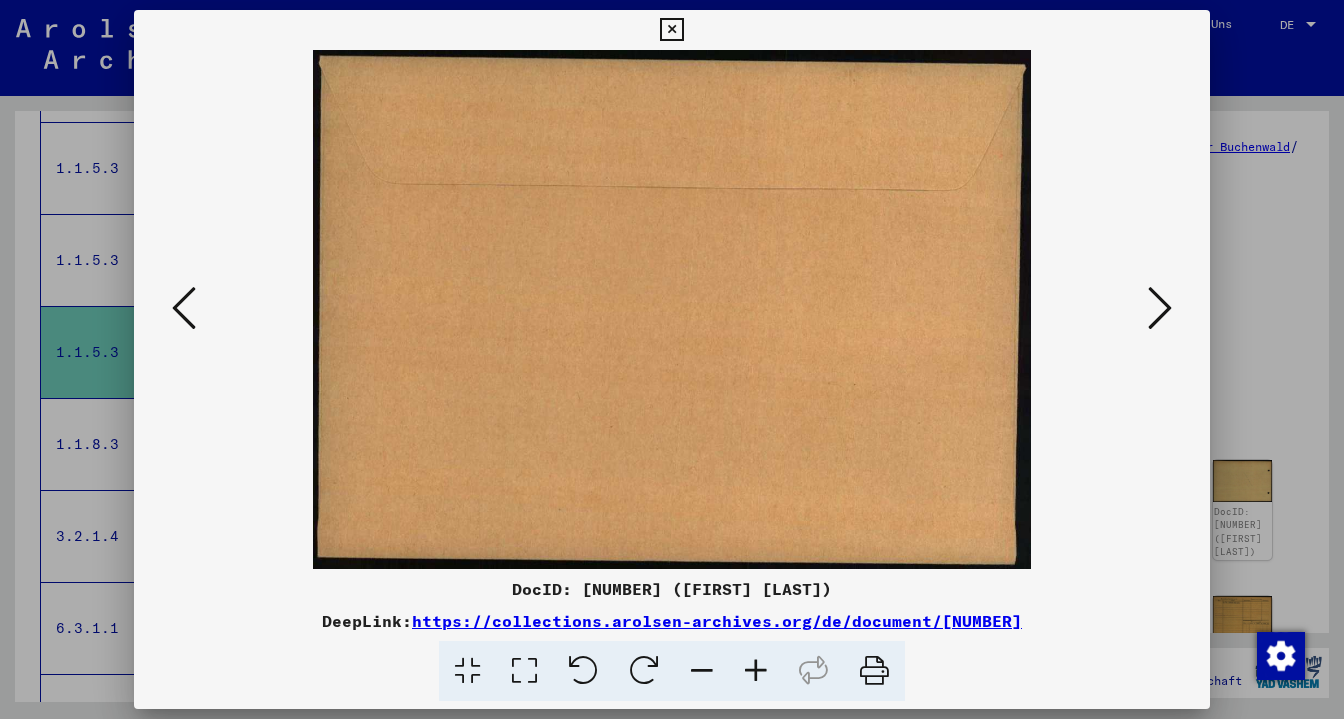 click at bounding box center [1160, 308] 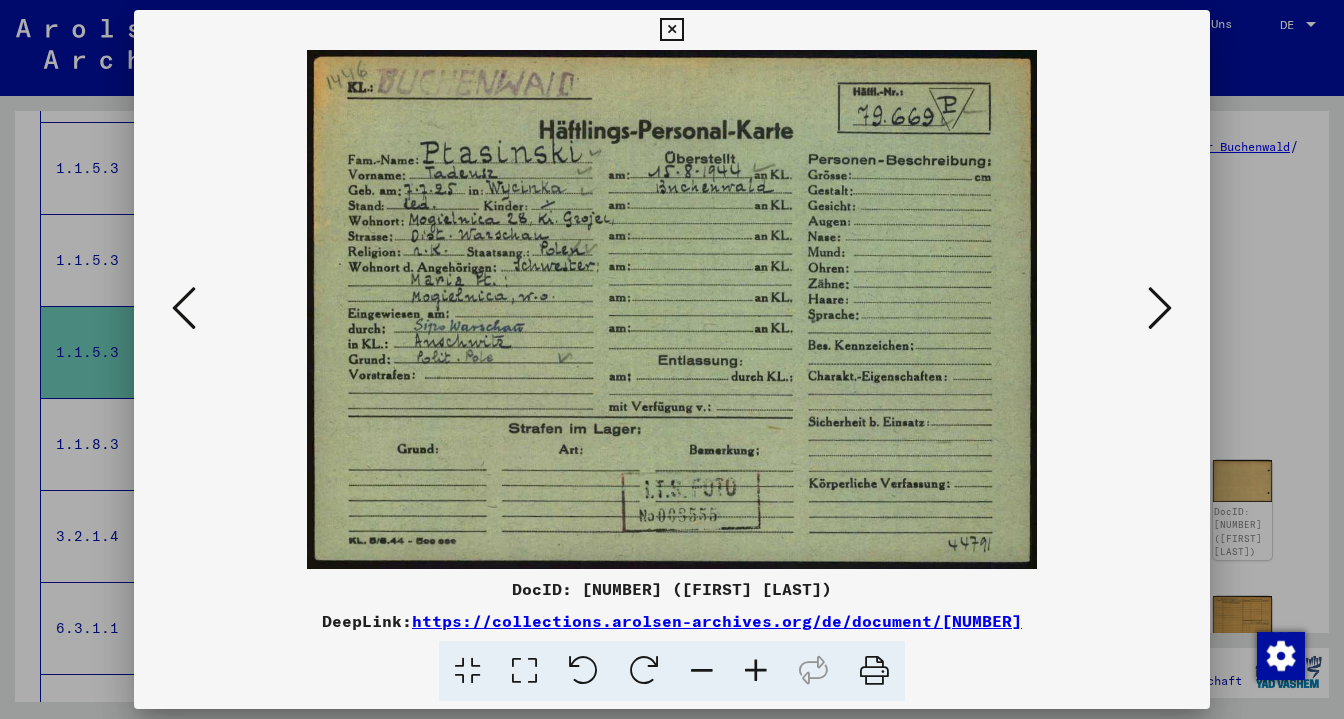 scroll, scrollTop: 1320, scrollLeft: 0, axis: vertical 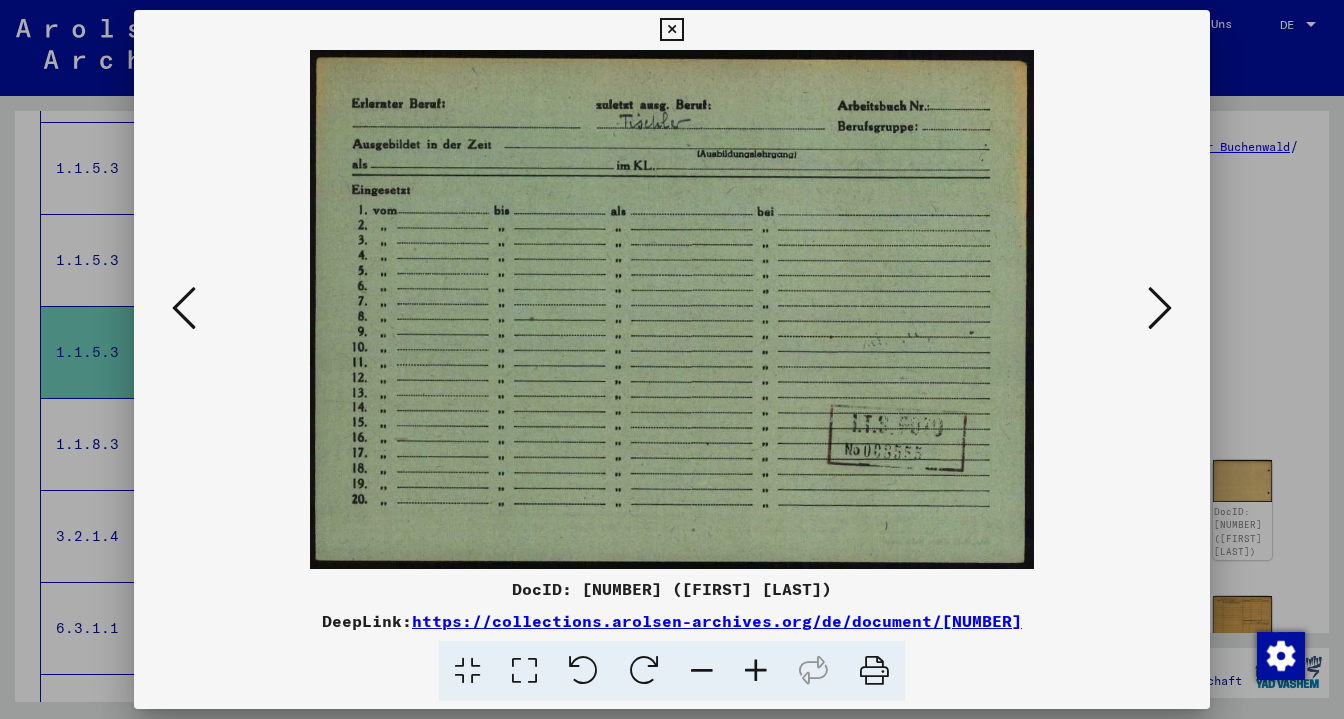 click at bounding box center [1160, 308] 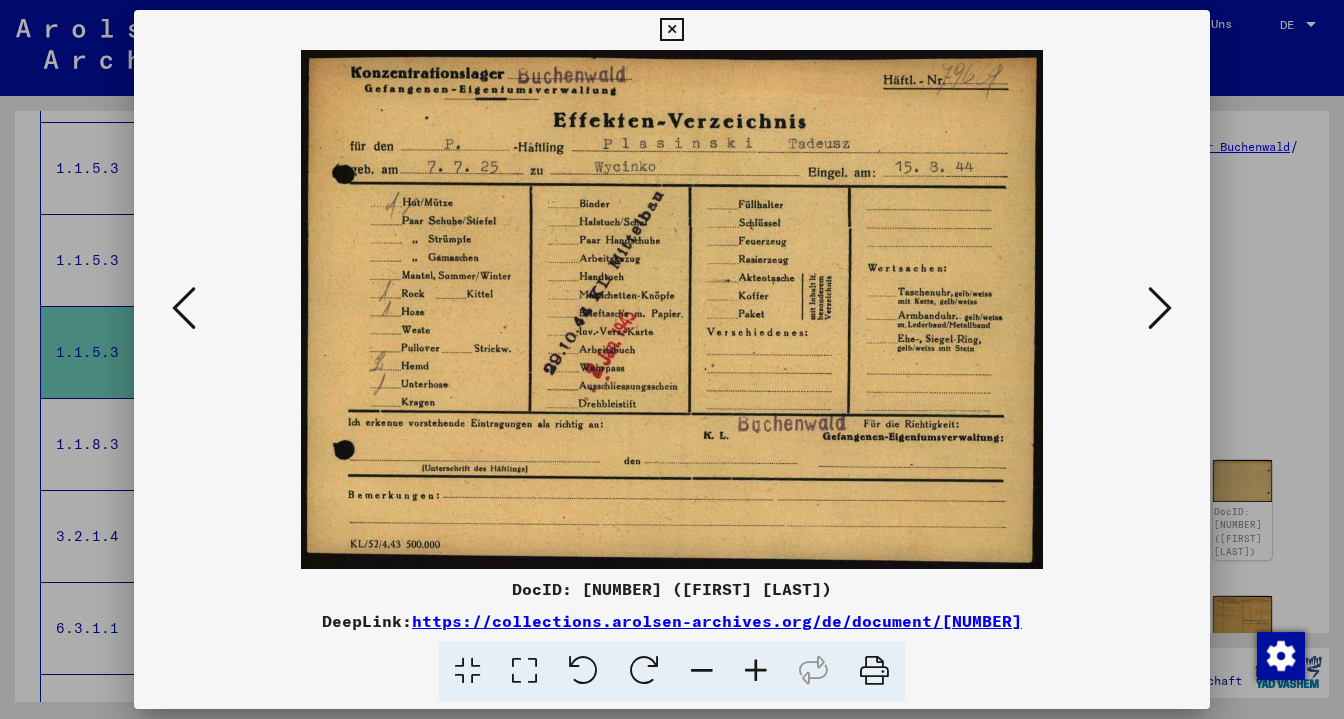 scroll, scrollTop: 1320, scrollLeft: 0, axis: vertical 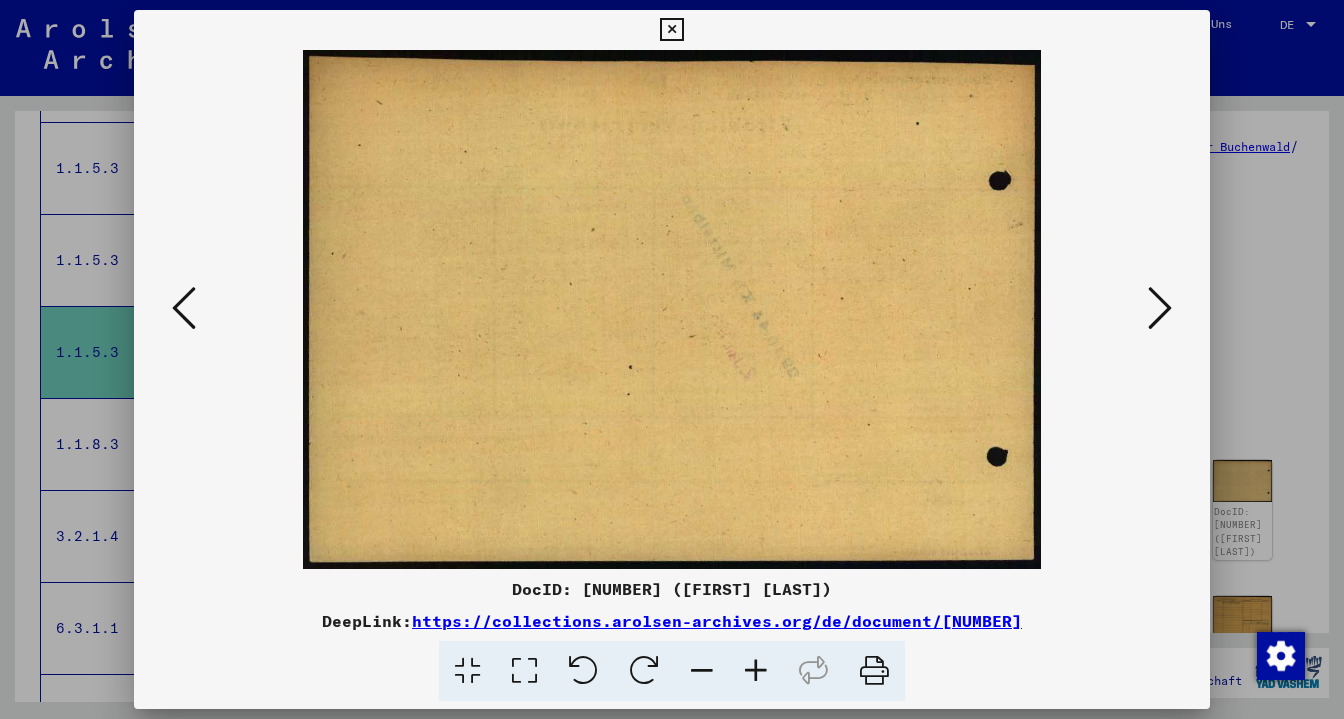 click at bounding box center (1160, 308) 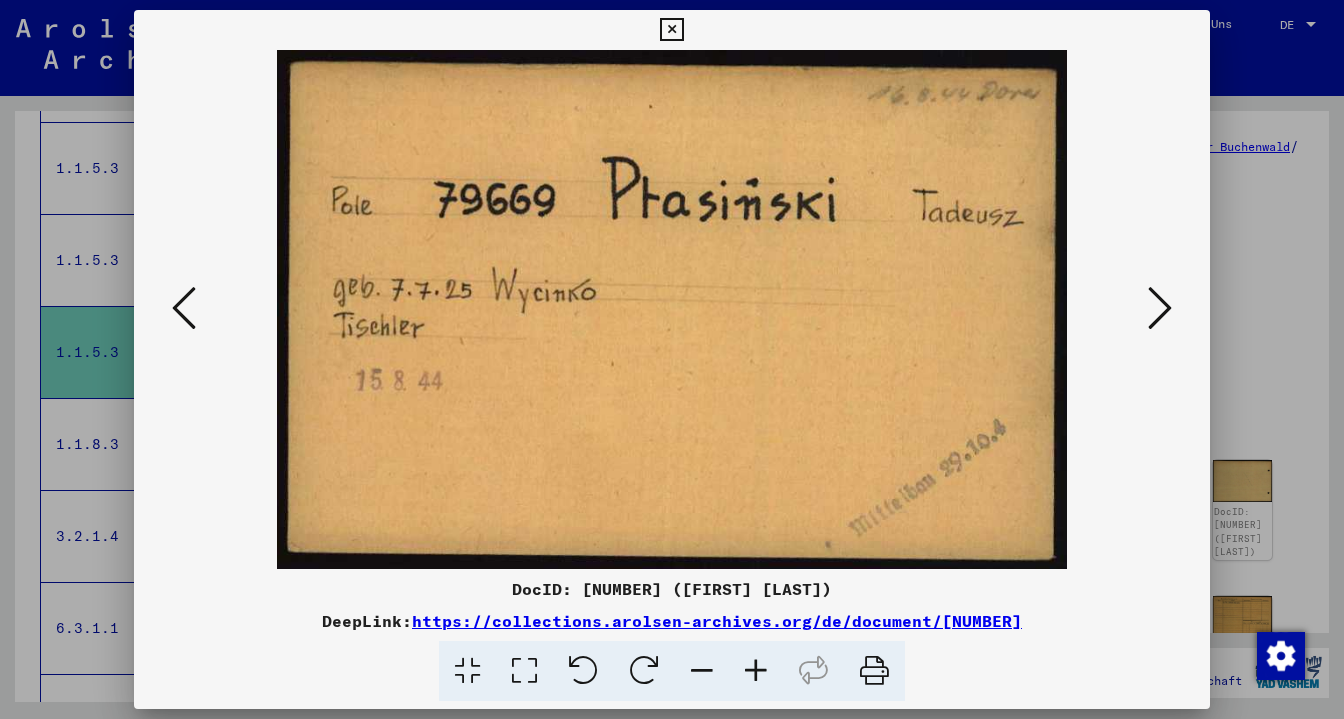 scroll, scrollTop: 1320, scrollLeft: 0, axis: vertical 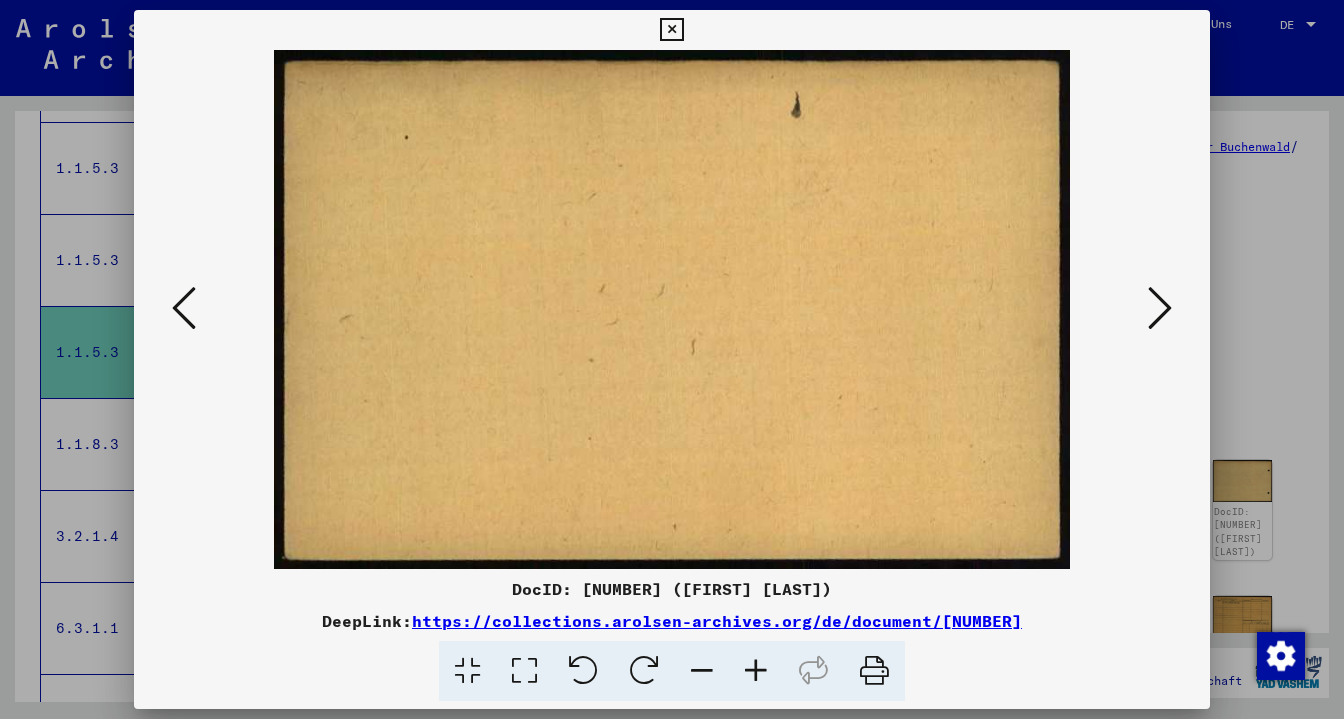 click at bounding box center (1160, 308) 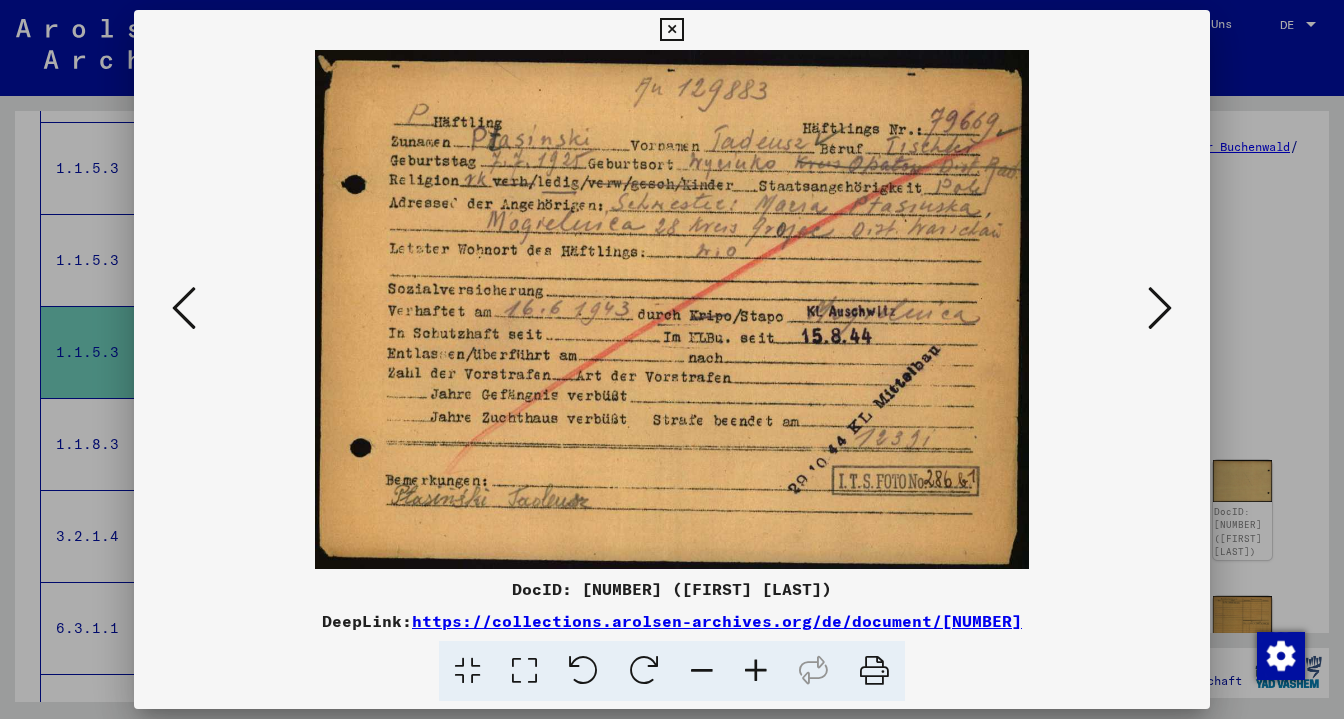 scroll, scrollTop: 1320, scrollLeft: 0, axis: vertical 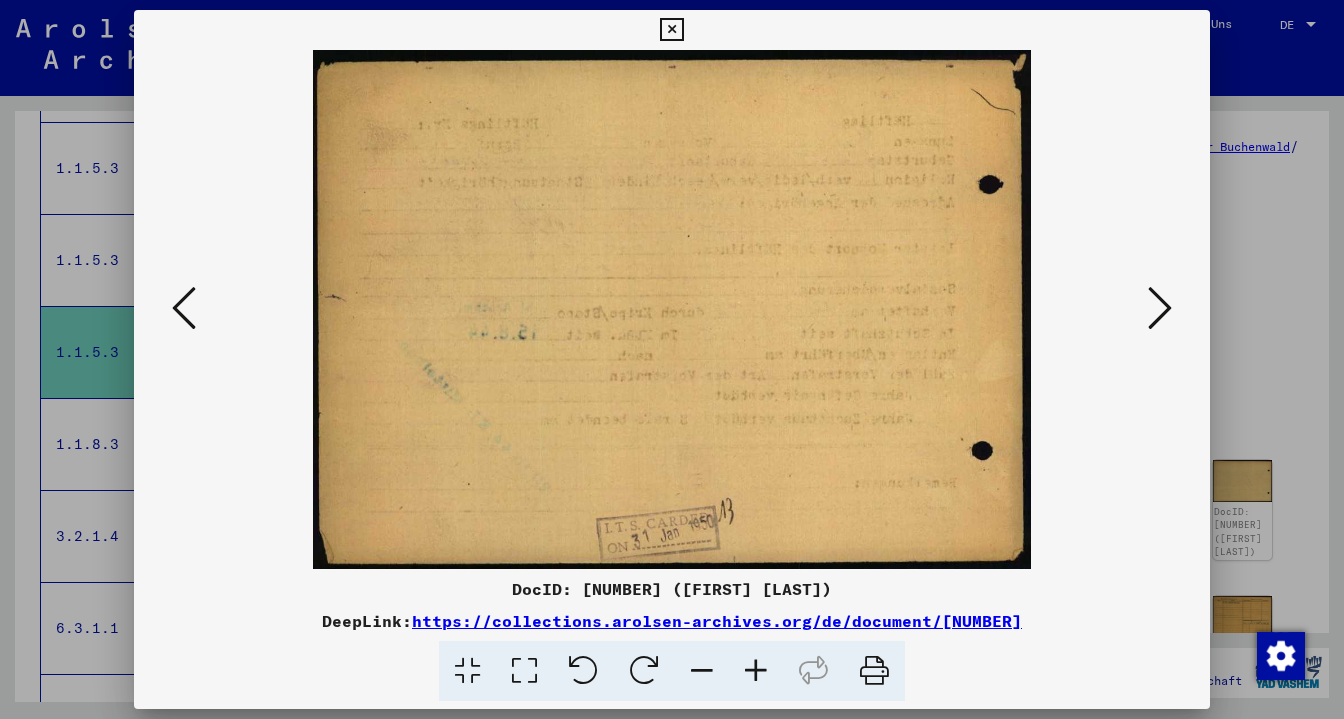 click at bounding box center [1160, 308] 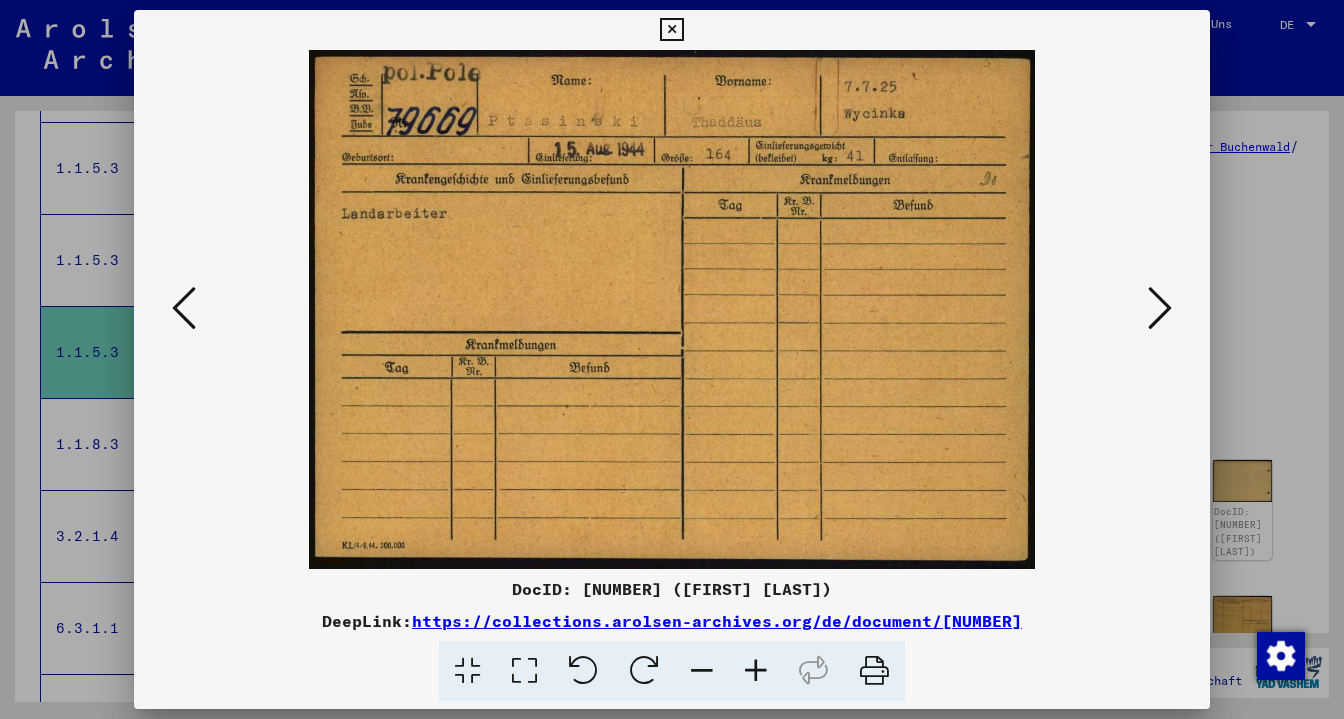 scroll, scrollTop: 1320, scrollLeft: 0, axis: vertical 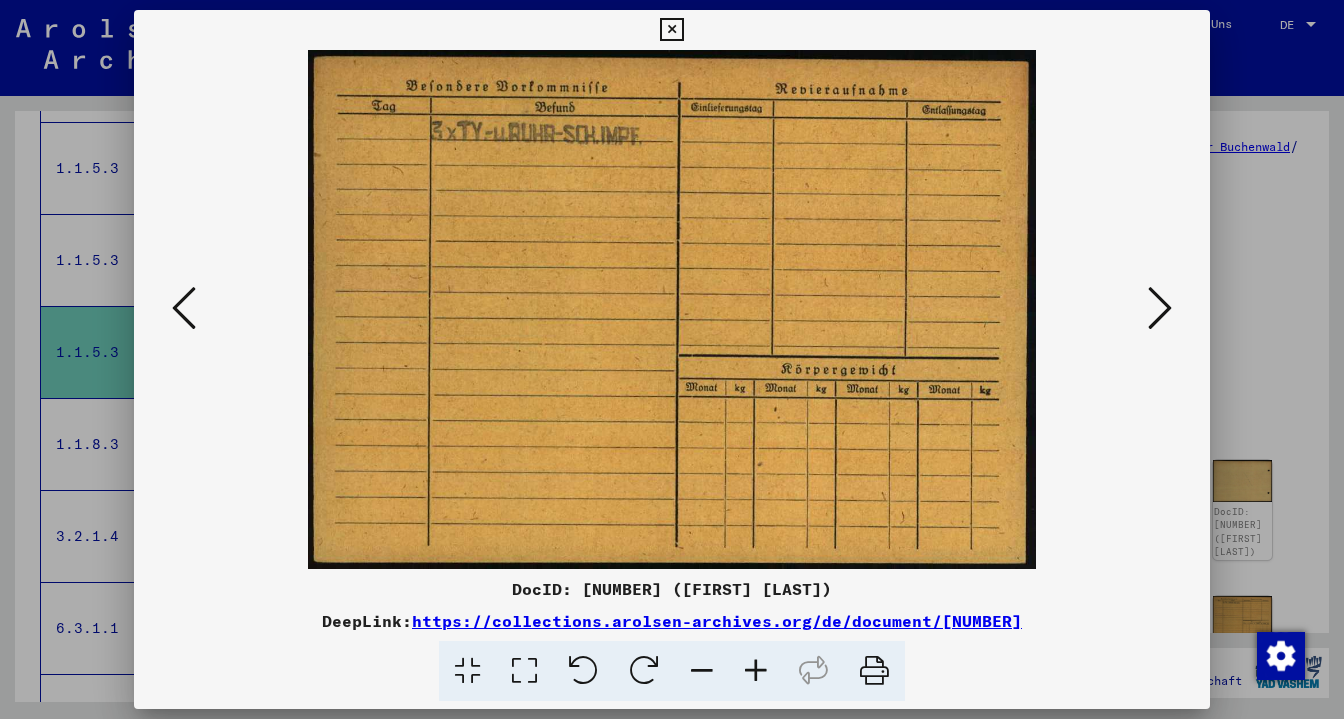 click at bounding box center [1160, 308] 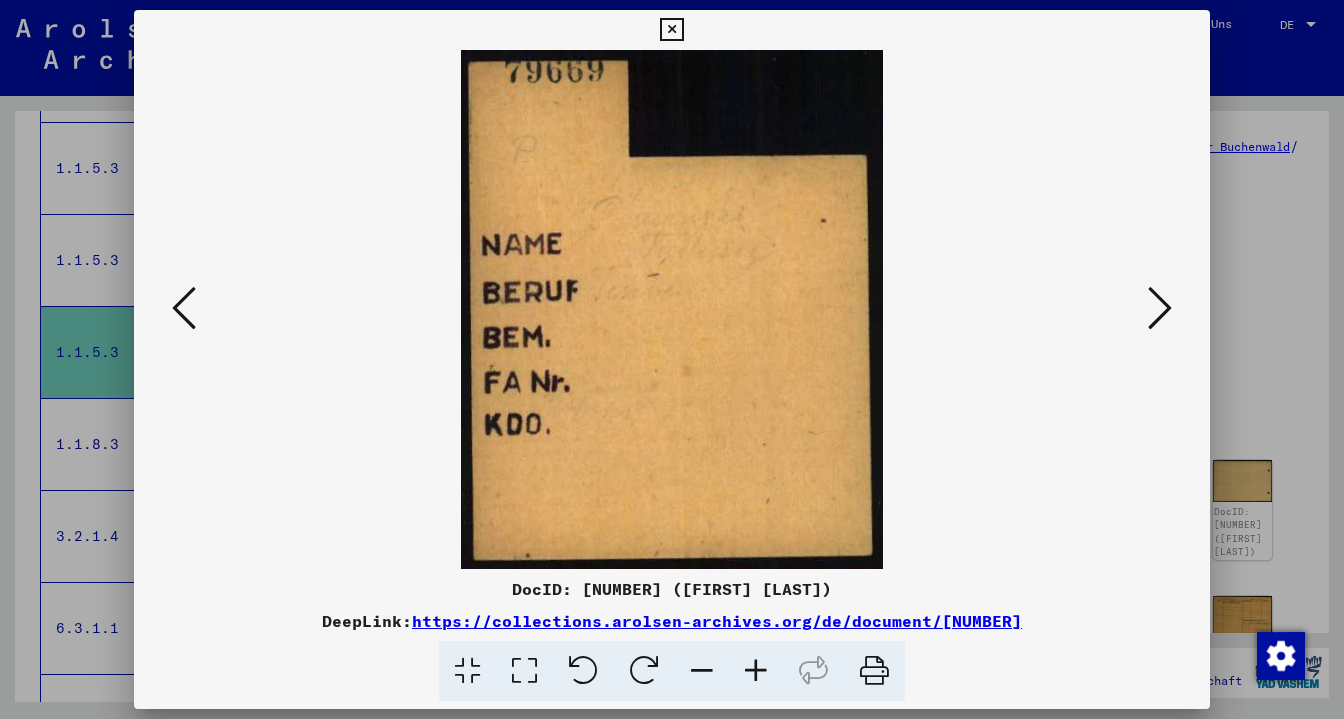 click at bounding box center [1160, 308] 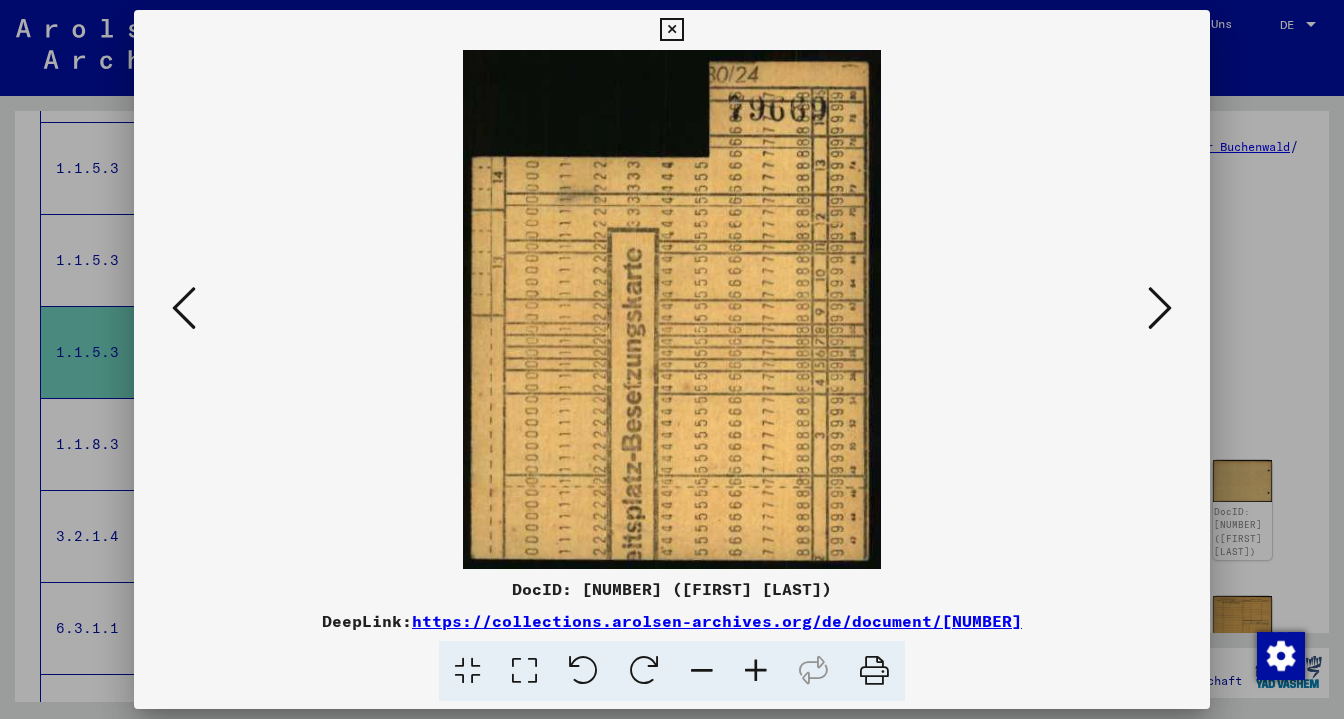 click at bounding box center [1160, 308] 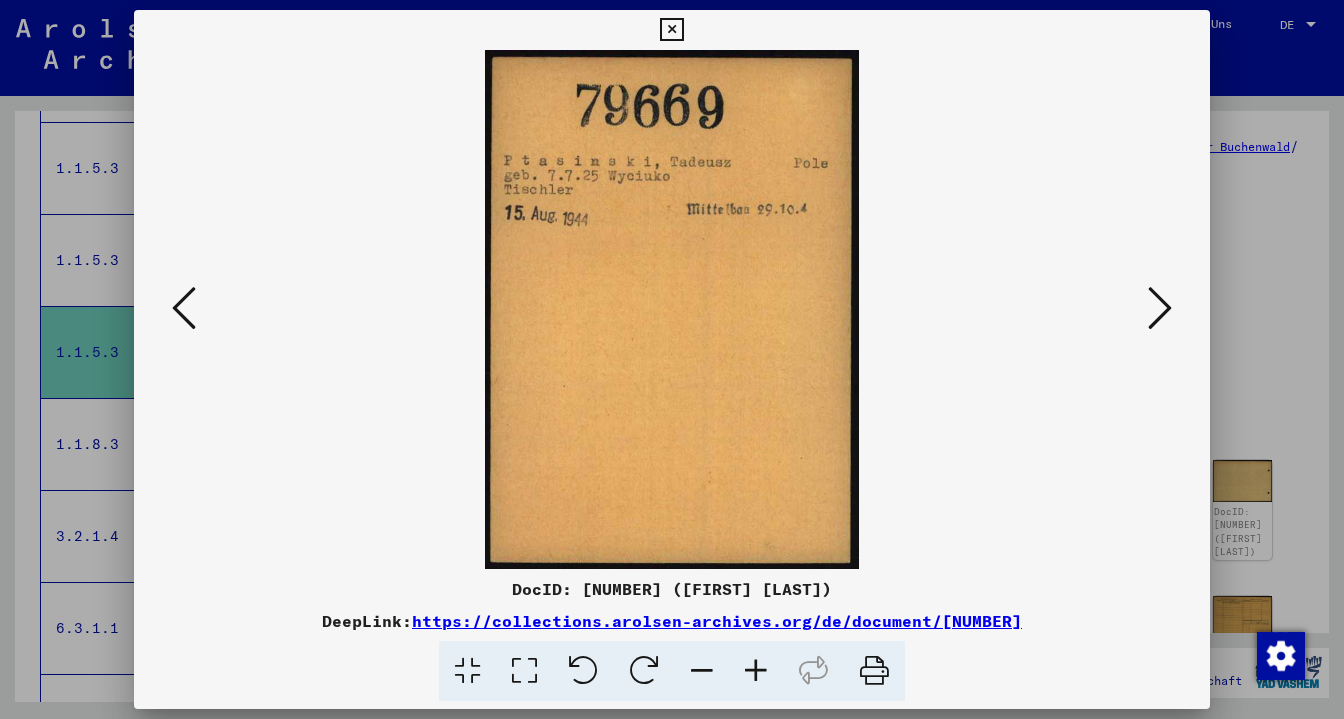 scroll, scrollTop: 1320, scrollLeft: 0, axis: vertical 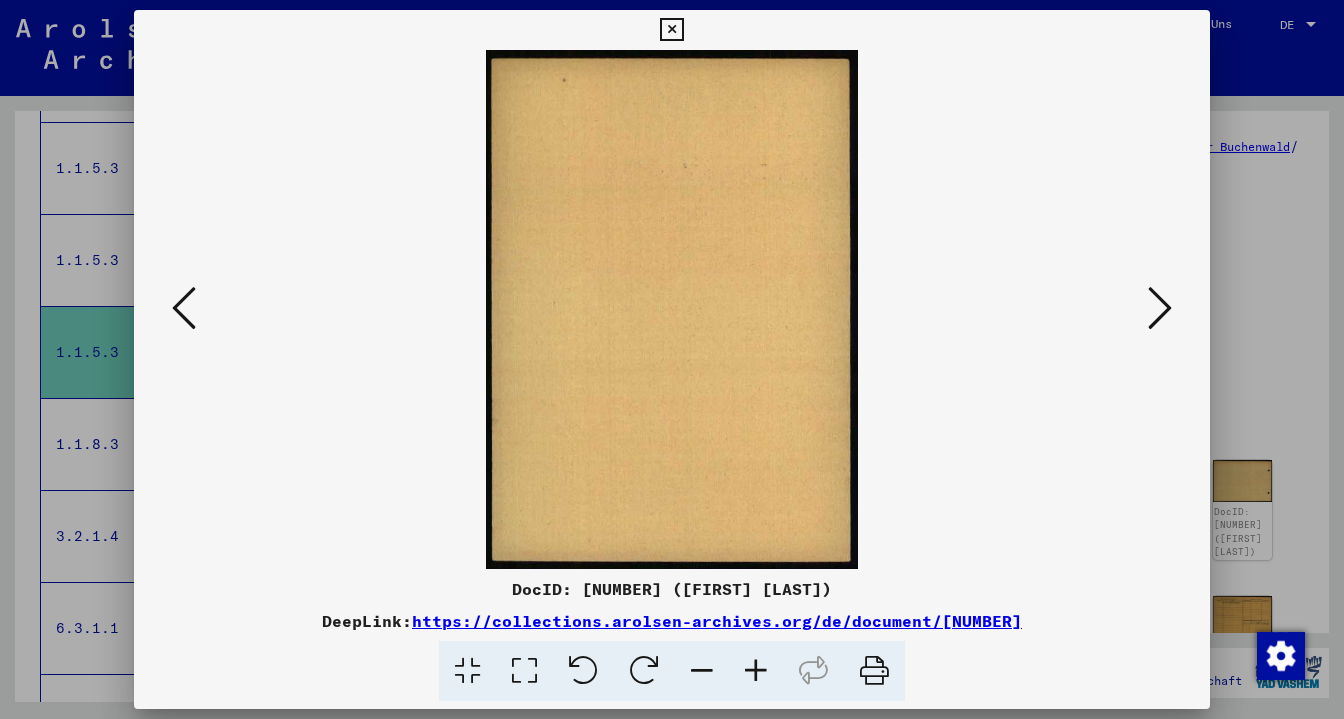 click at bounding box center [1160, 308] 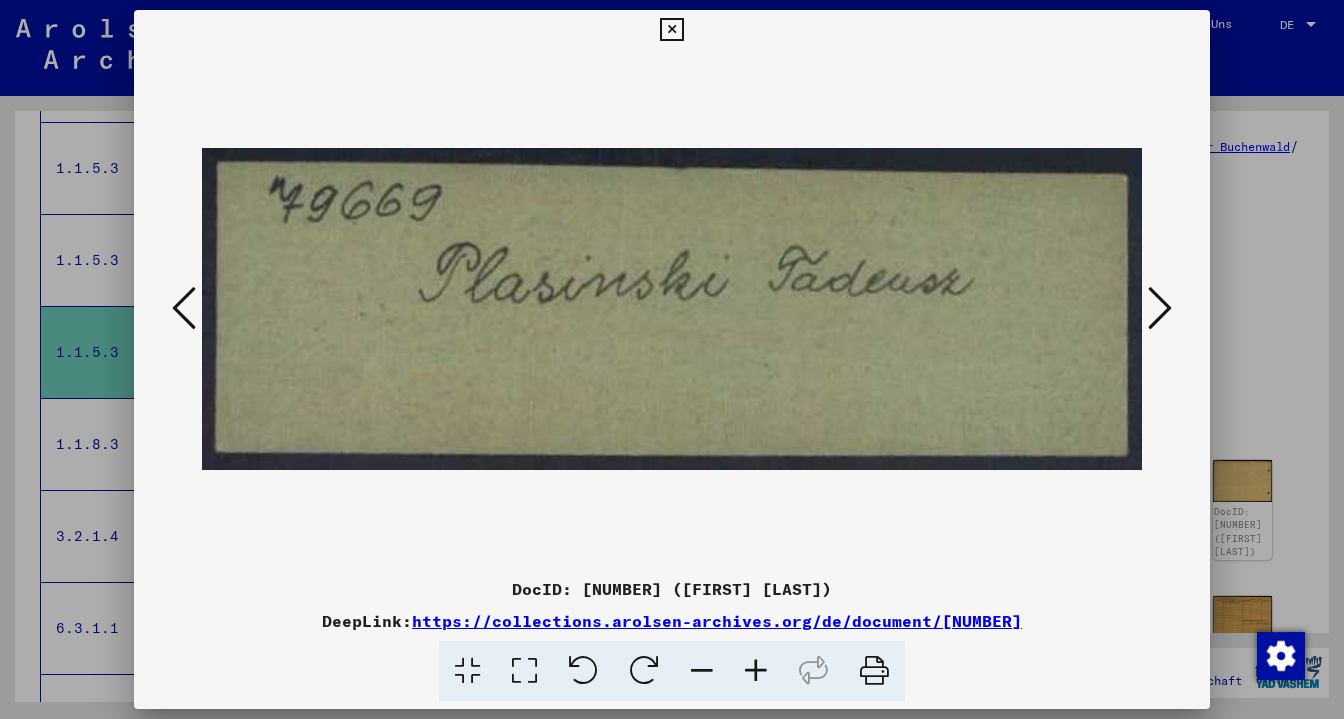 click at bounding box center [1160, 308] 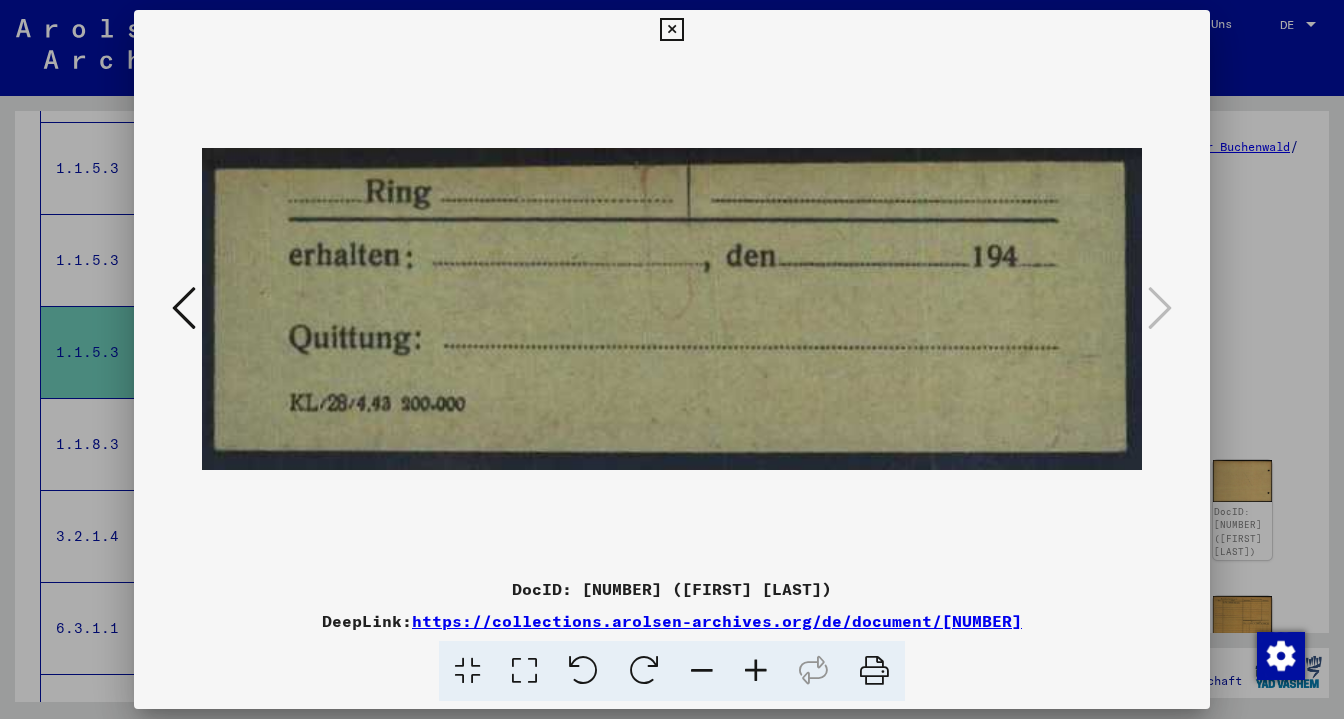 click at bounding box center (184, 308) 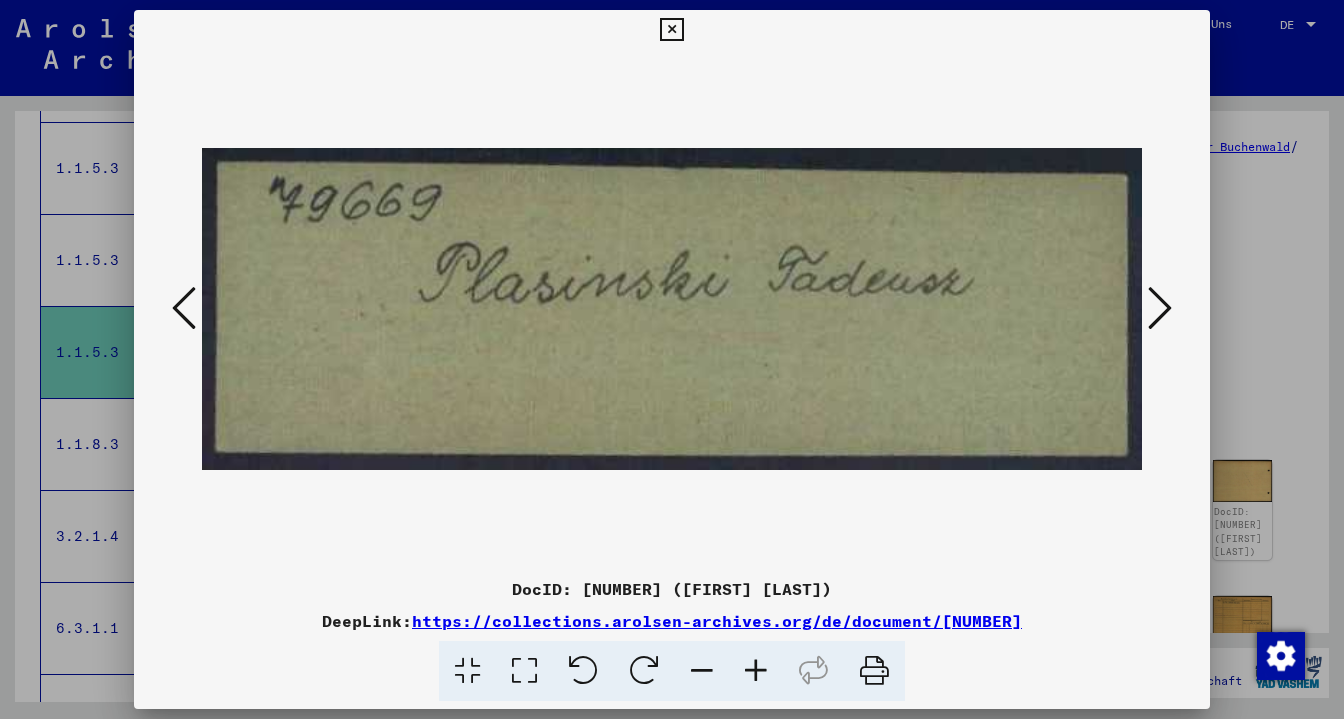 scroll, scrollTop: 1320, scrollLeft: 0, axis: vertical 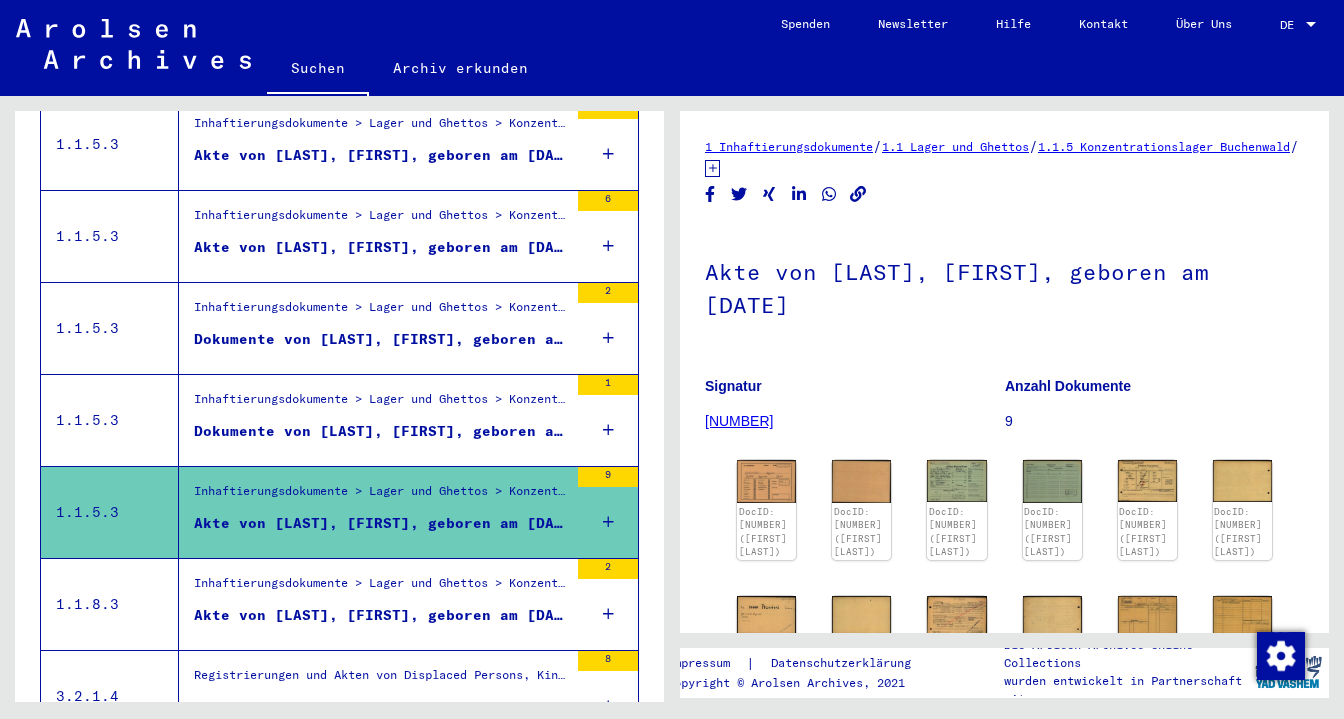 click on "Dokumente von [LAST], [FIRST], geboren am [DATE]" at bounding box center (381, 339) 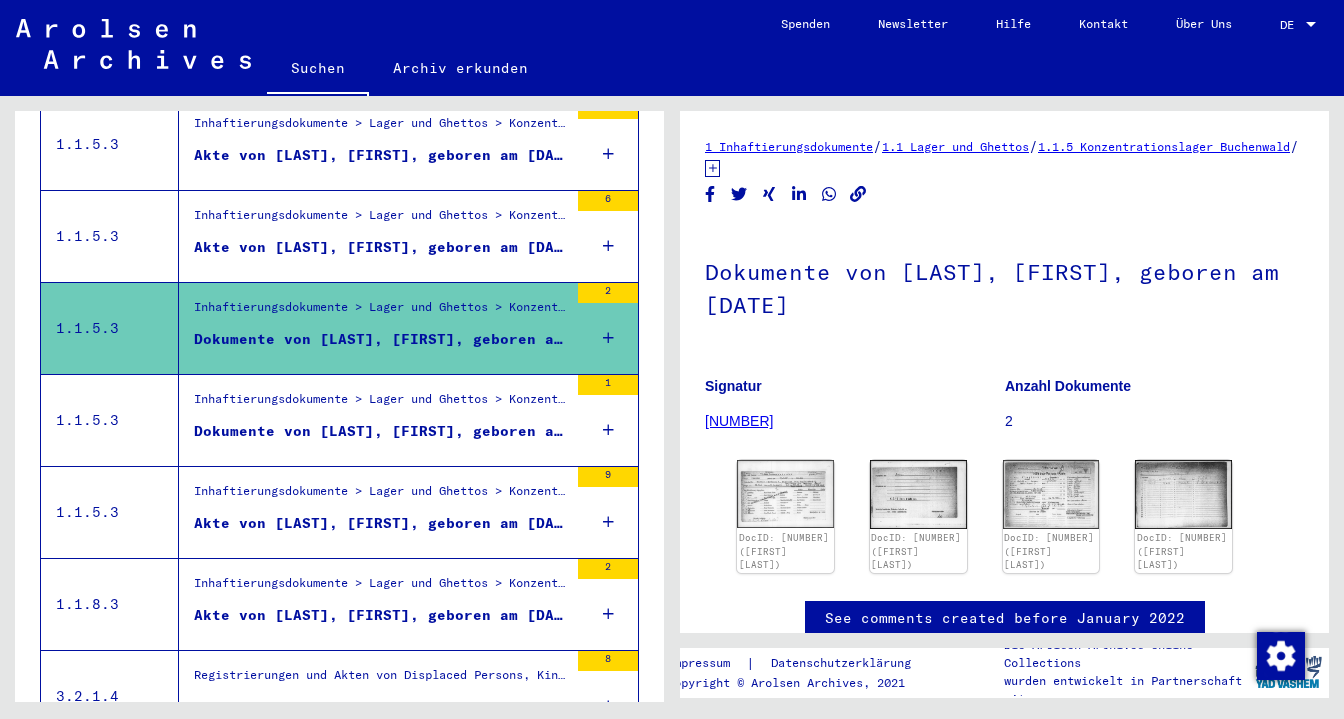scroll, scrollTop: 0, scrollLeft: 0, axis: both 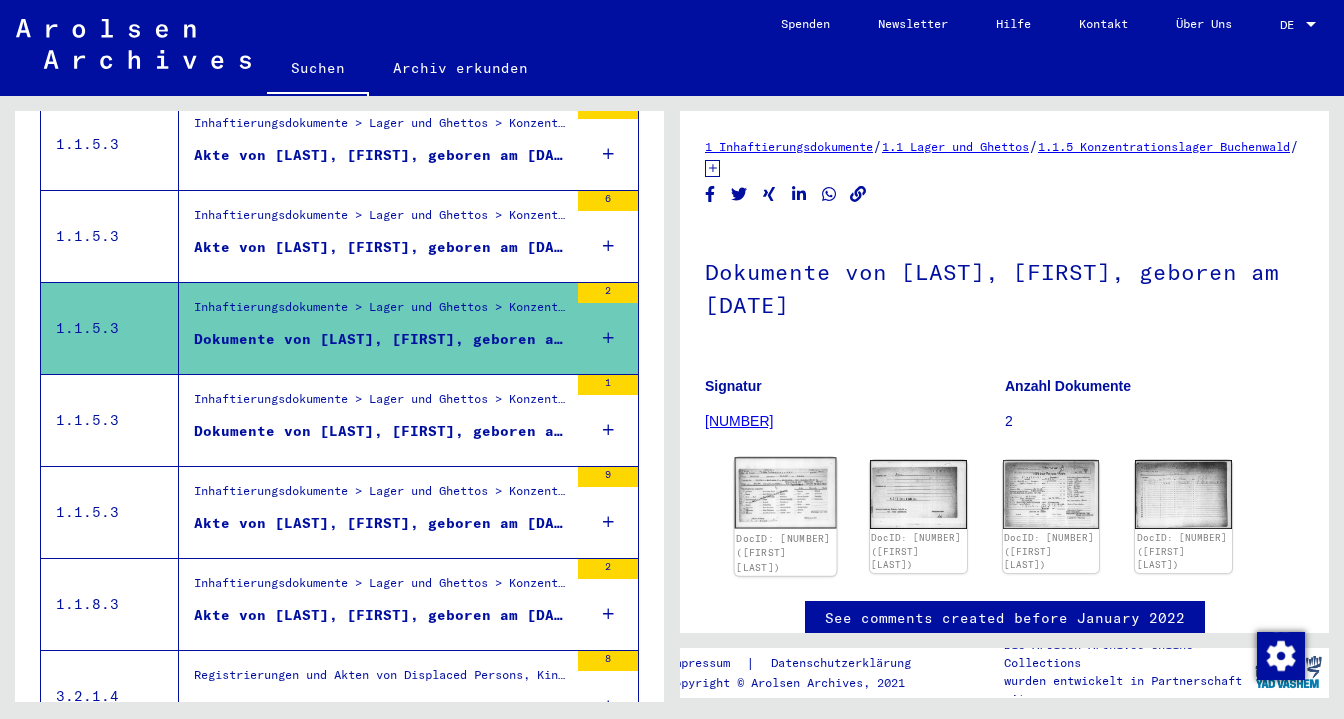 click 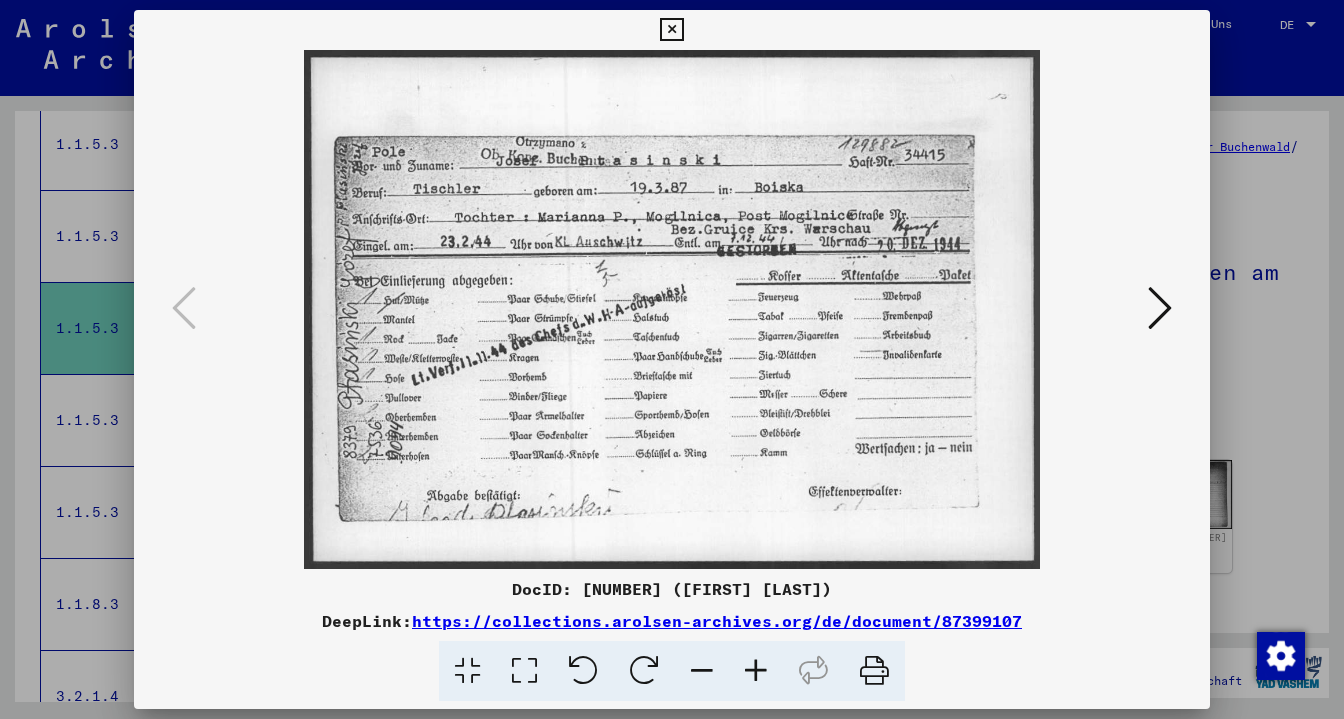 click at bounding box center (1160, 308) 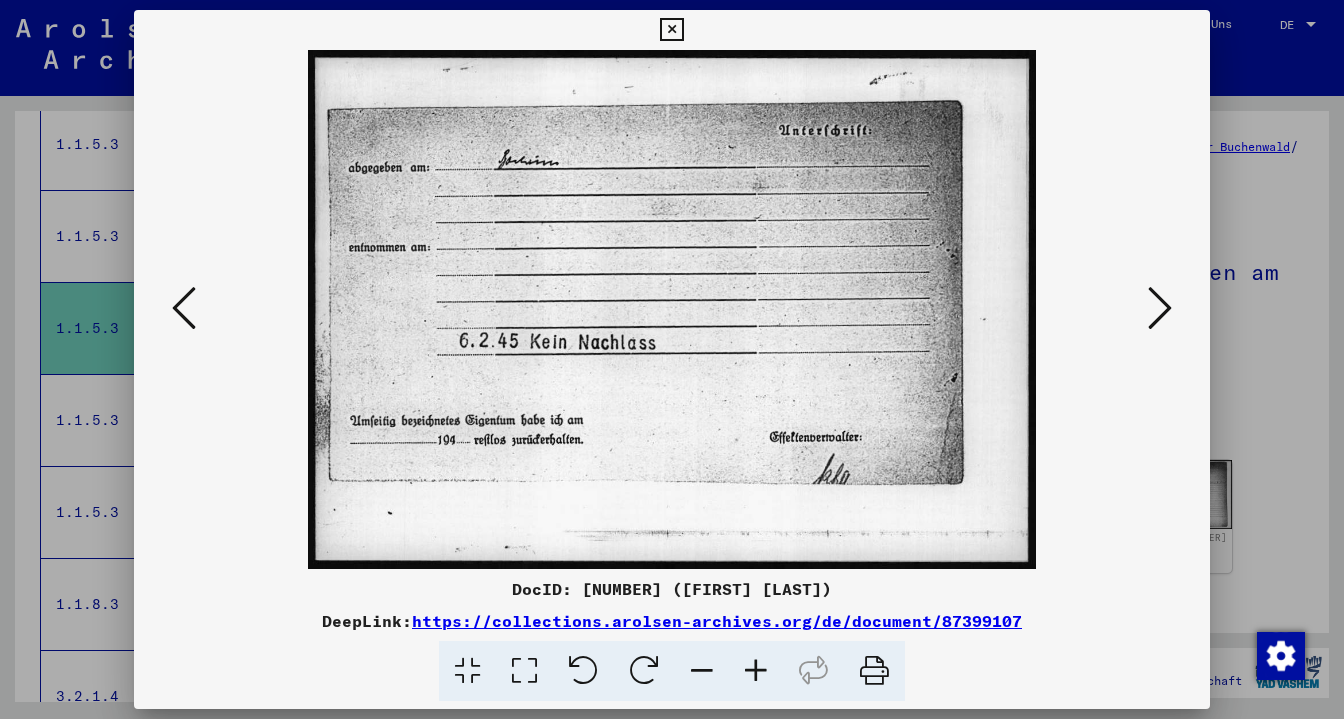 click at bounding box center (1160, 308) 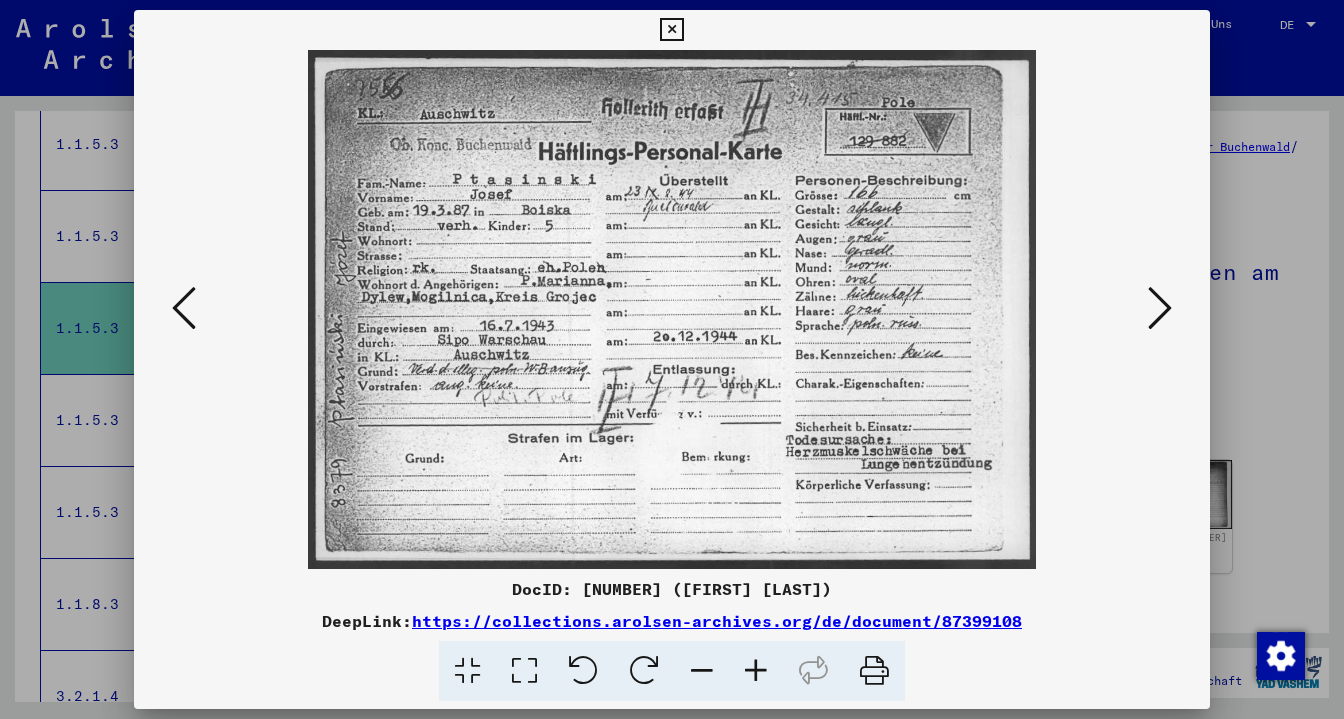 click at bounding box center (1160, 308) 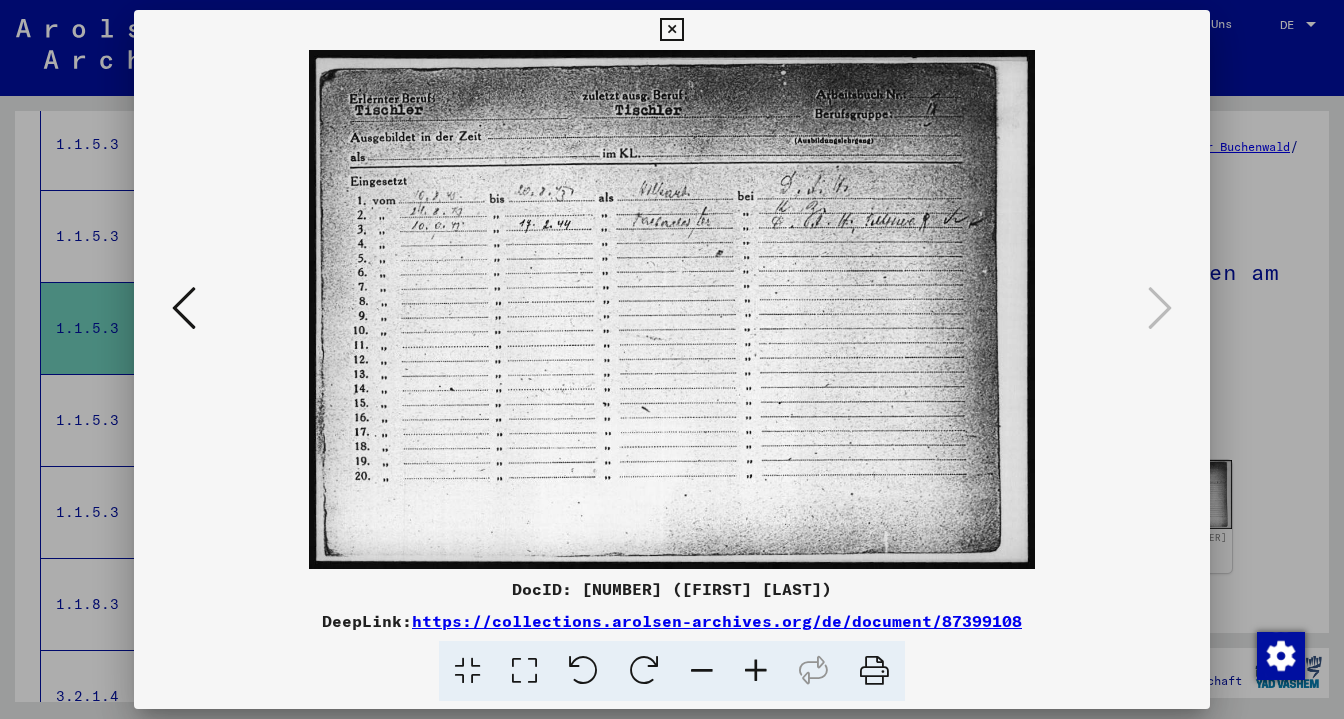click at bounding box center [671, 30] 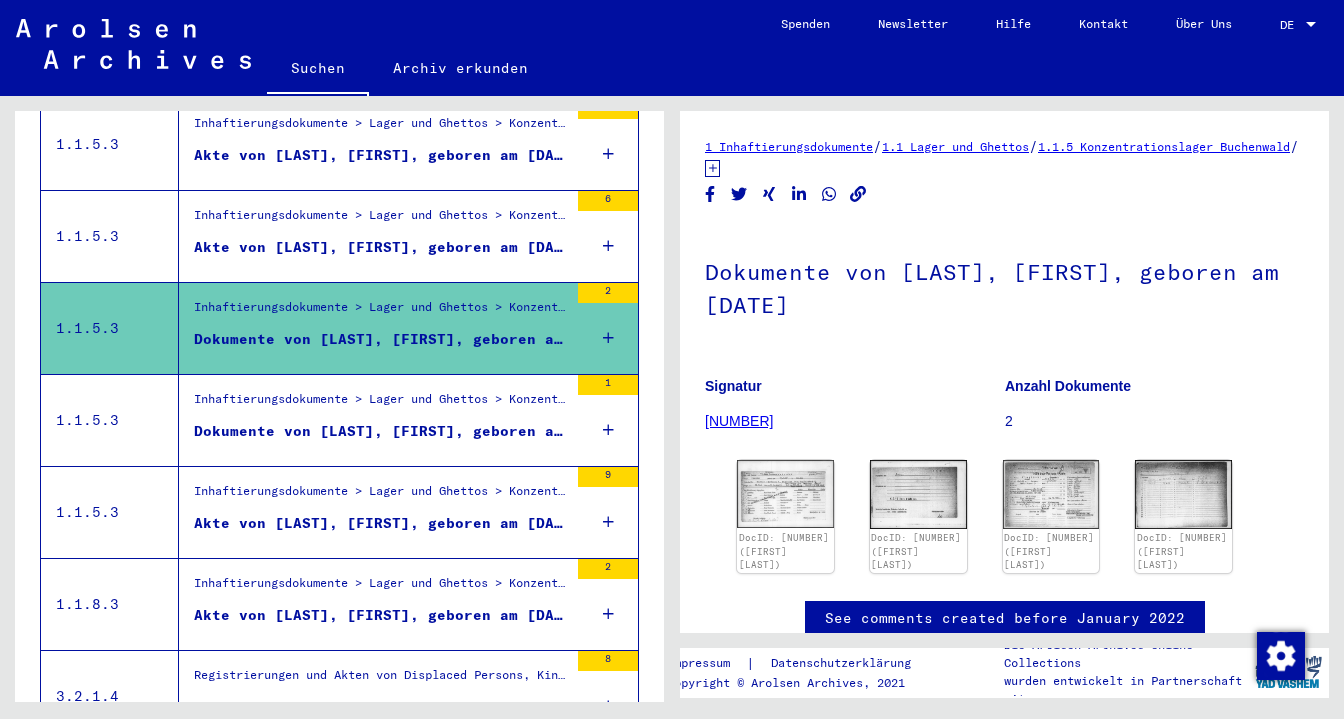 click on "Inhaftierungsdokumente > Lager und Ghettos > Konzentrationslager Buchenwald > Individuelle Unterlagen Männer Buchenwald  > Individuelle Häftlingsunterlagen - KL Buchenwald > Akten mit Namen ab [LAST] > Akten mit Namen ab [LAST]" at bounding box center [381, 220] 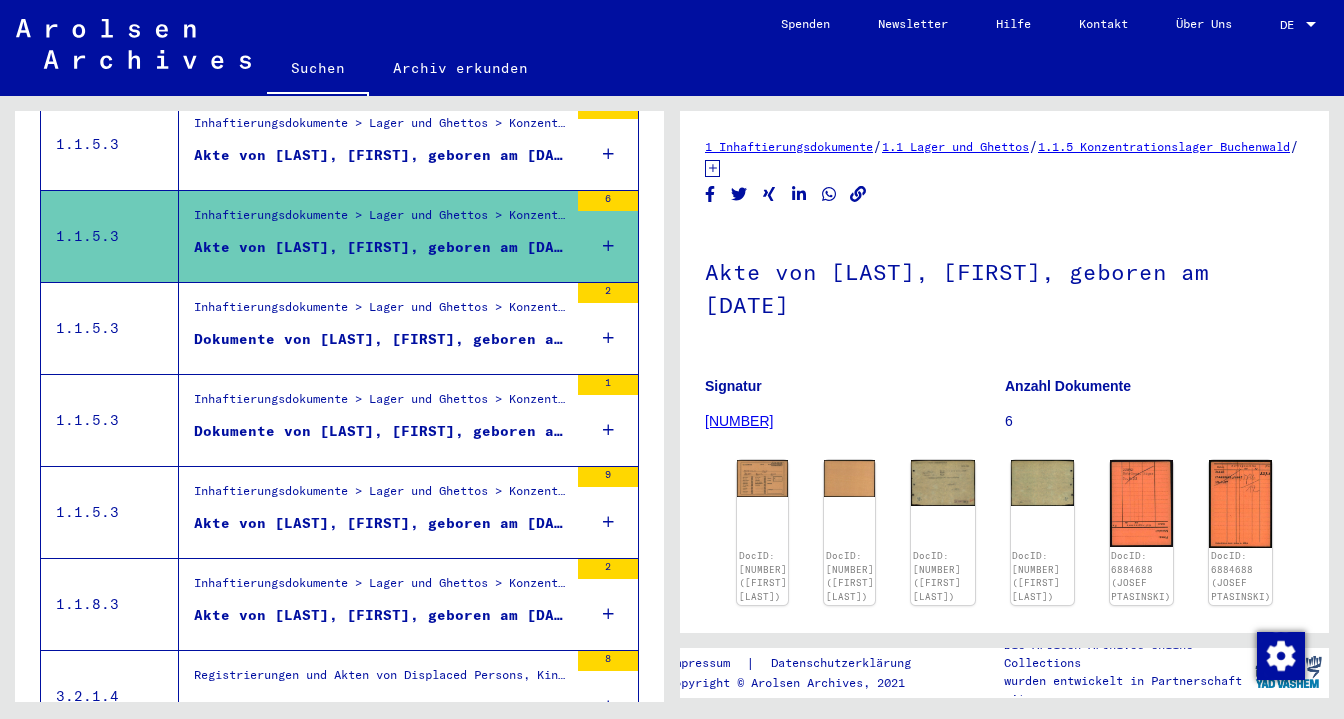 scroll, scrollTop: 0, scrollLeft: 0, axis: both 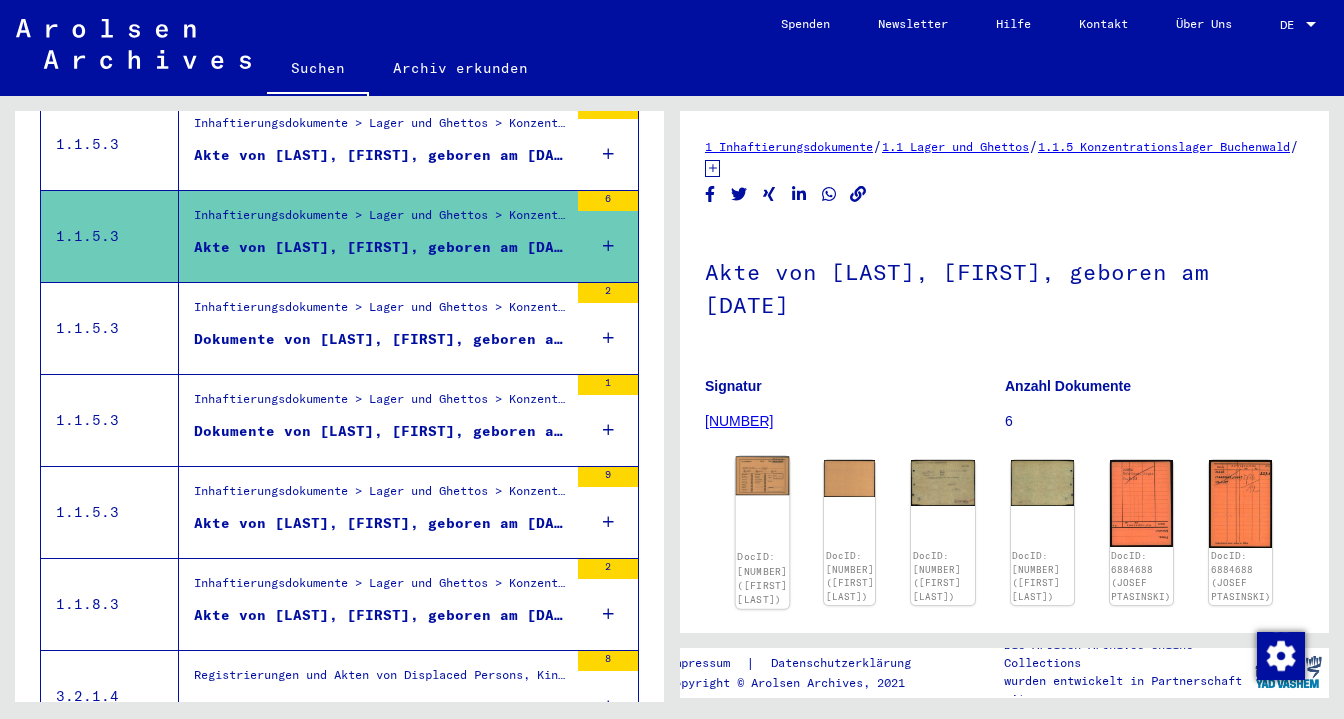 click 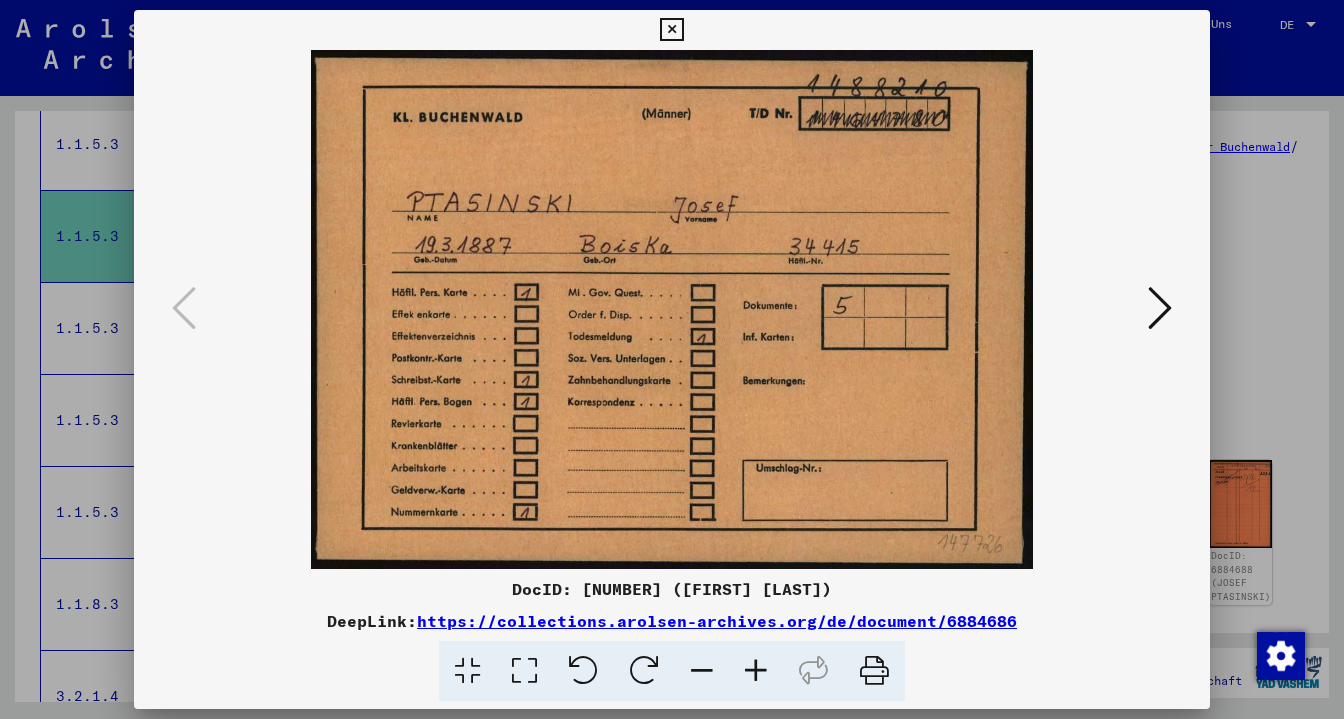 click at bounding box center [1160, 308] 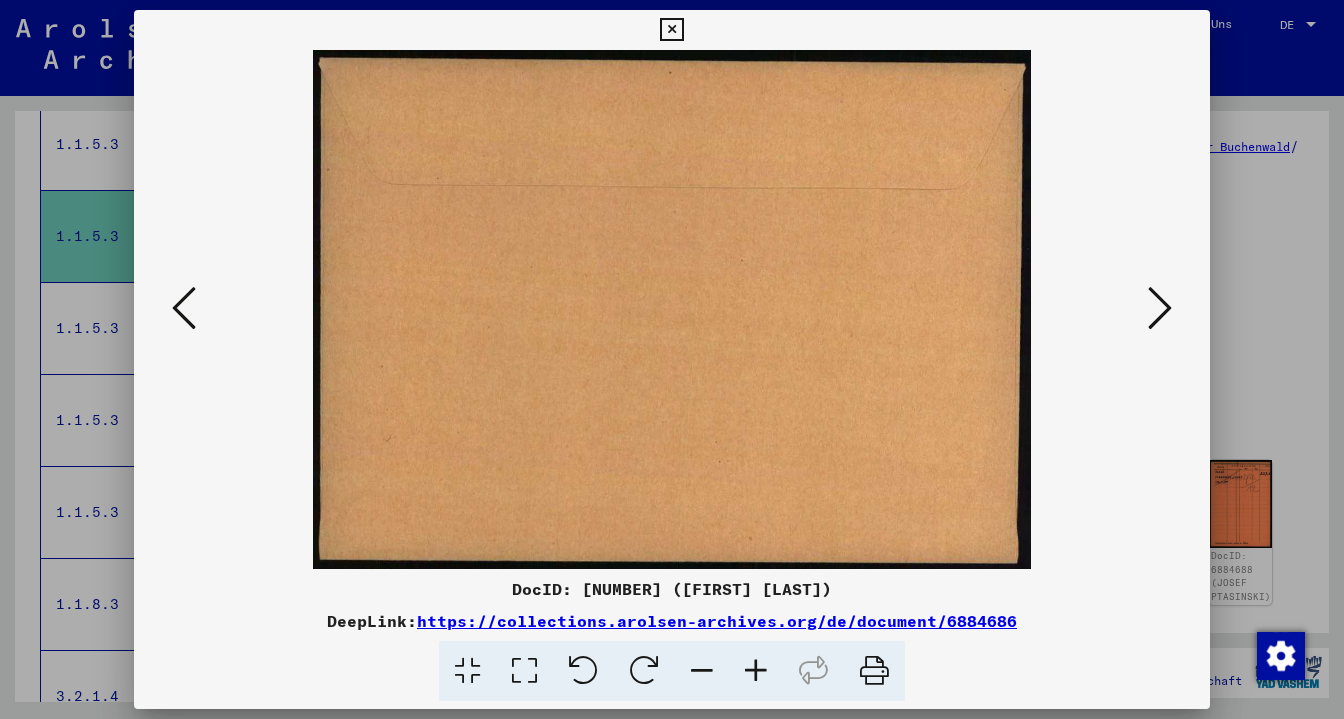 click at bounding box center [1160, 308] 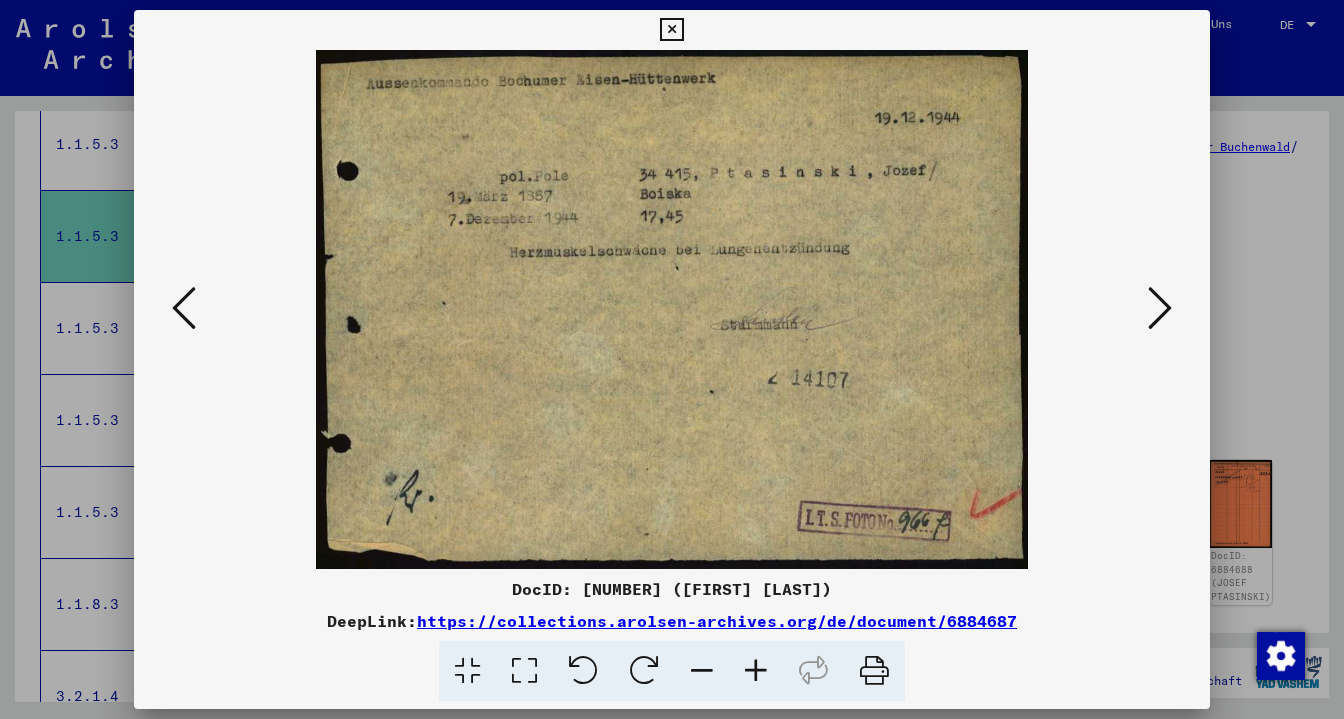click at bounding box center (1160, 308) 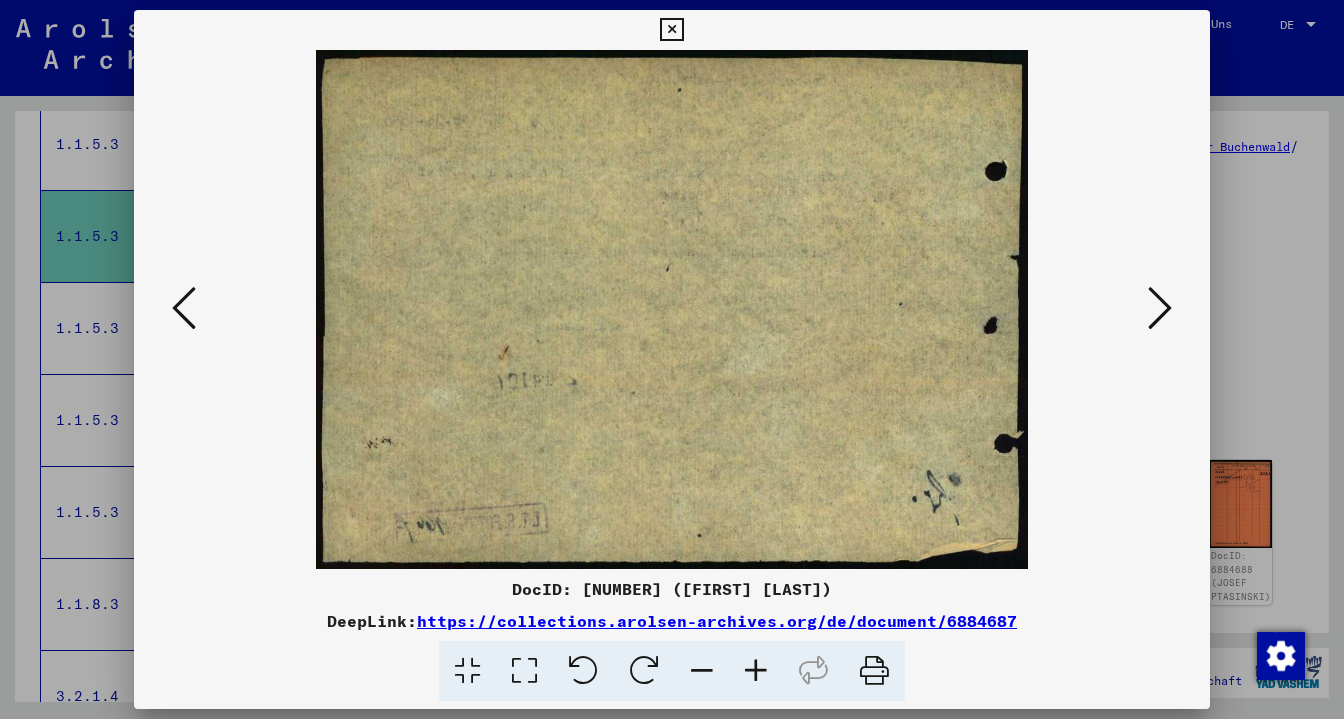 click at bounding box center [1160, 308] 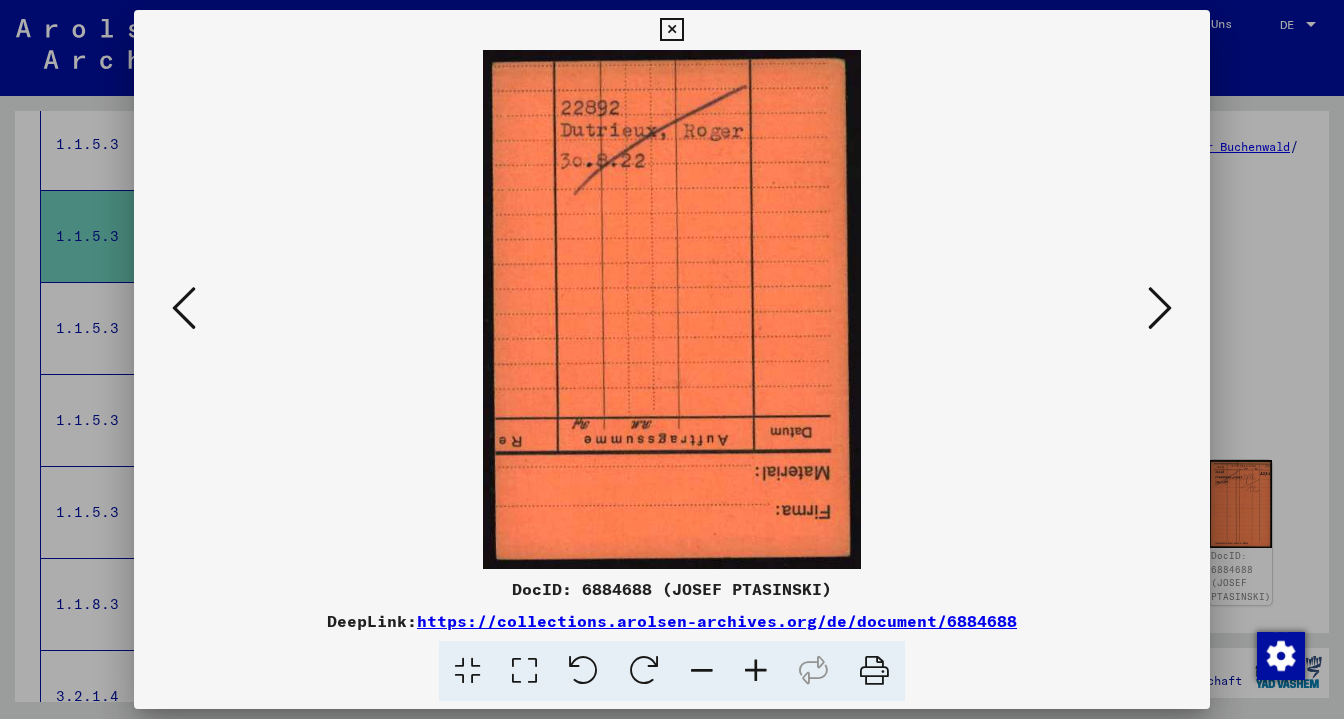 click at bounding box center (1160, 308) 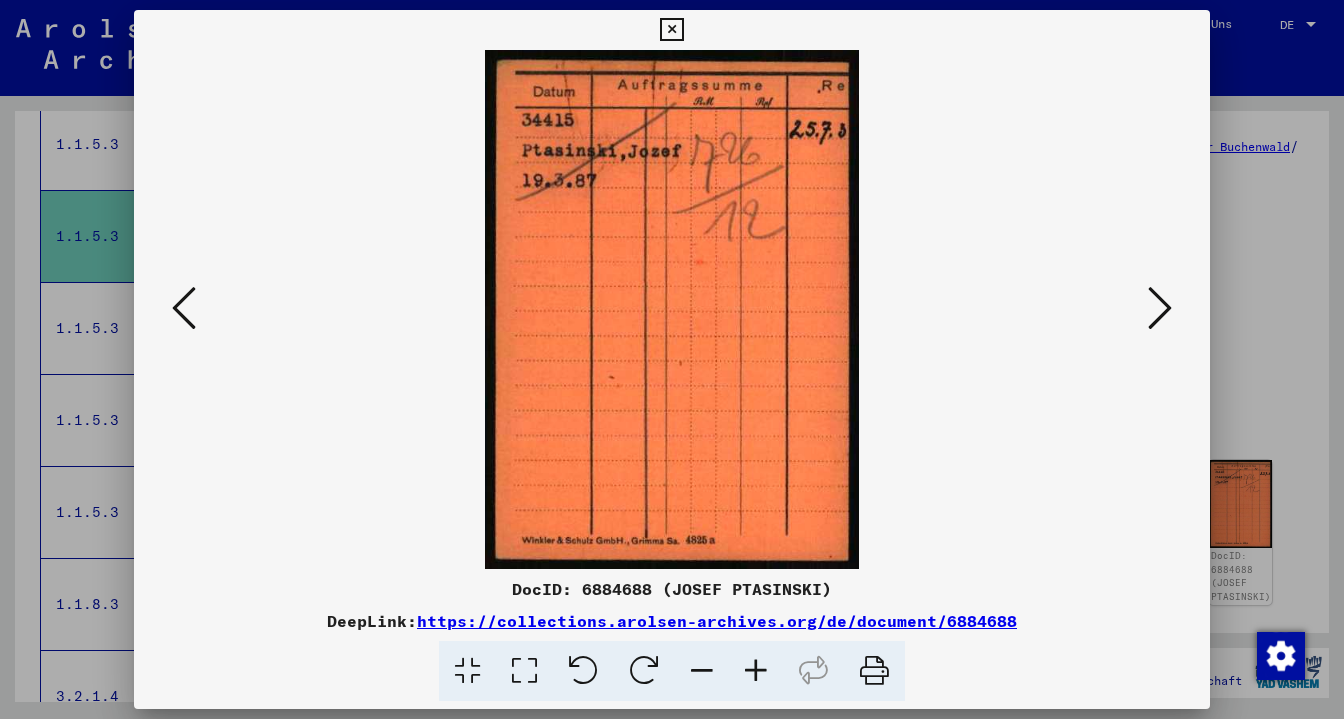 click at bounding box center (1160, 308) 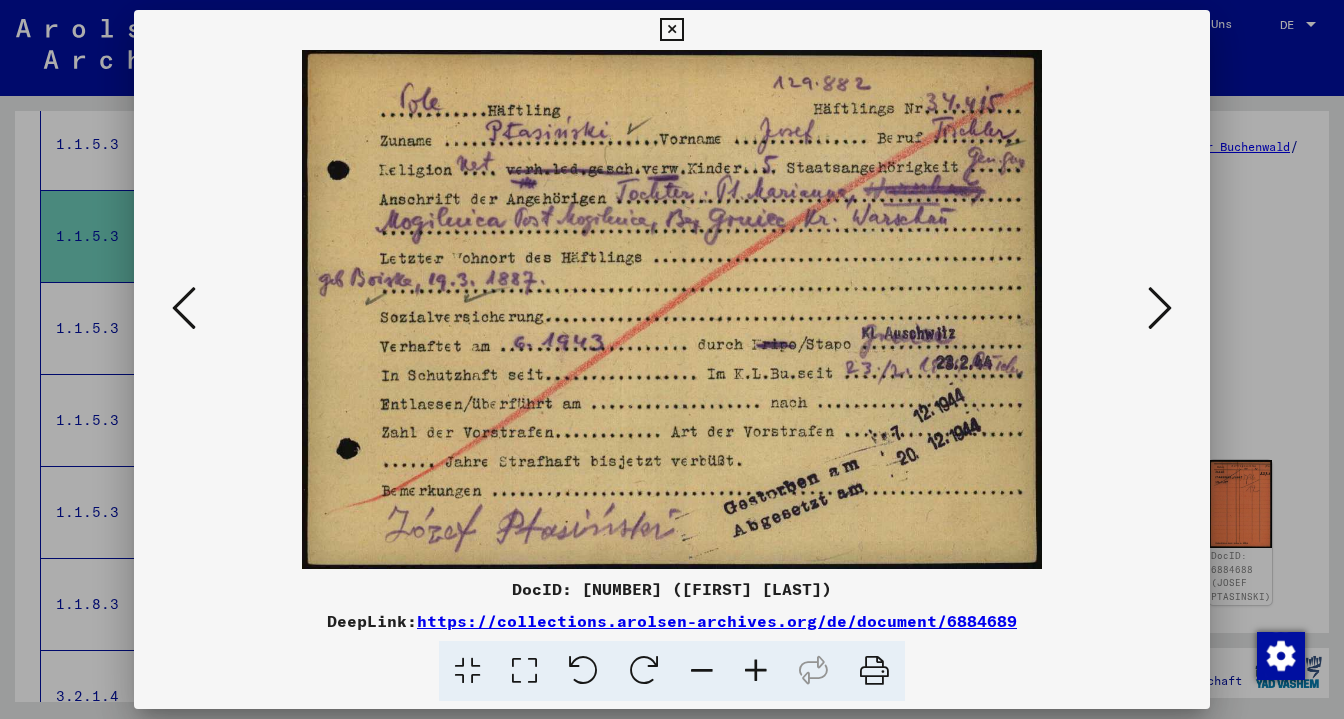 click at bounding box center (1160, 308) 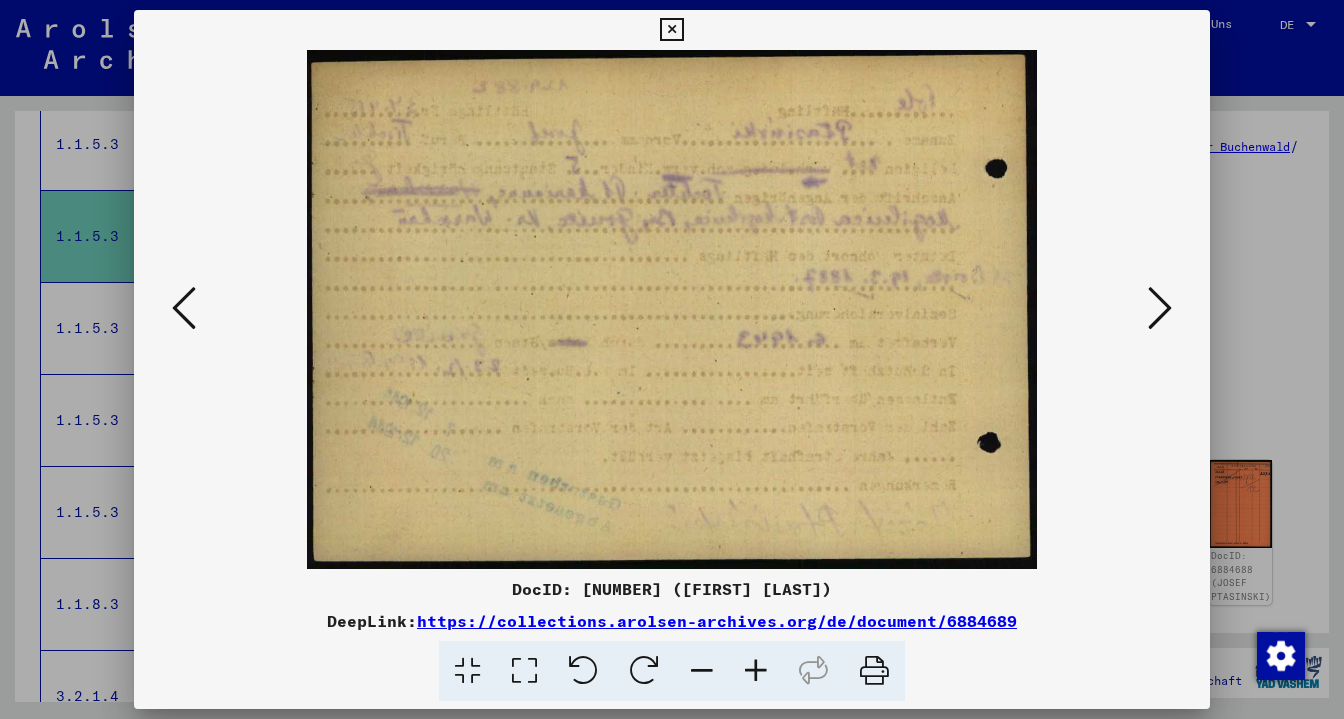 click at bounding box center [1160, 308] 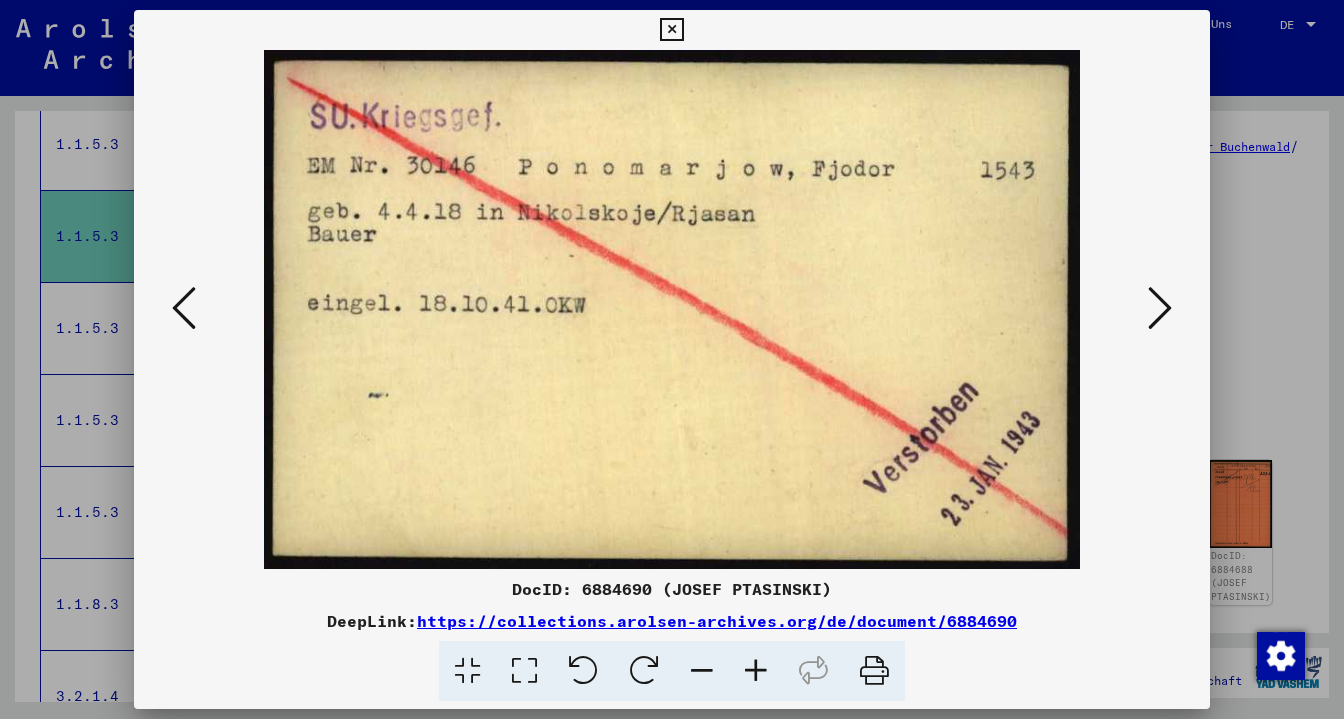 click at bounding box center (1160, 308) 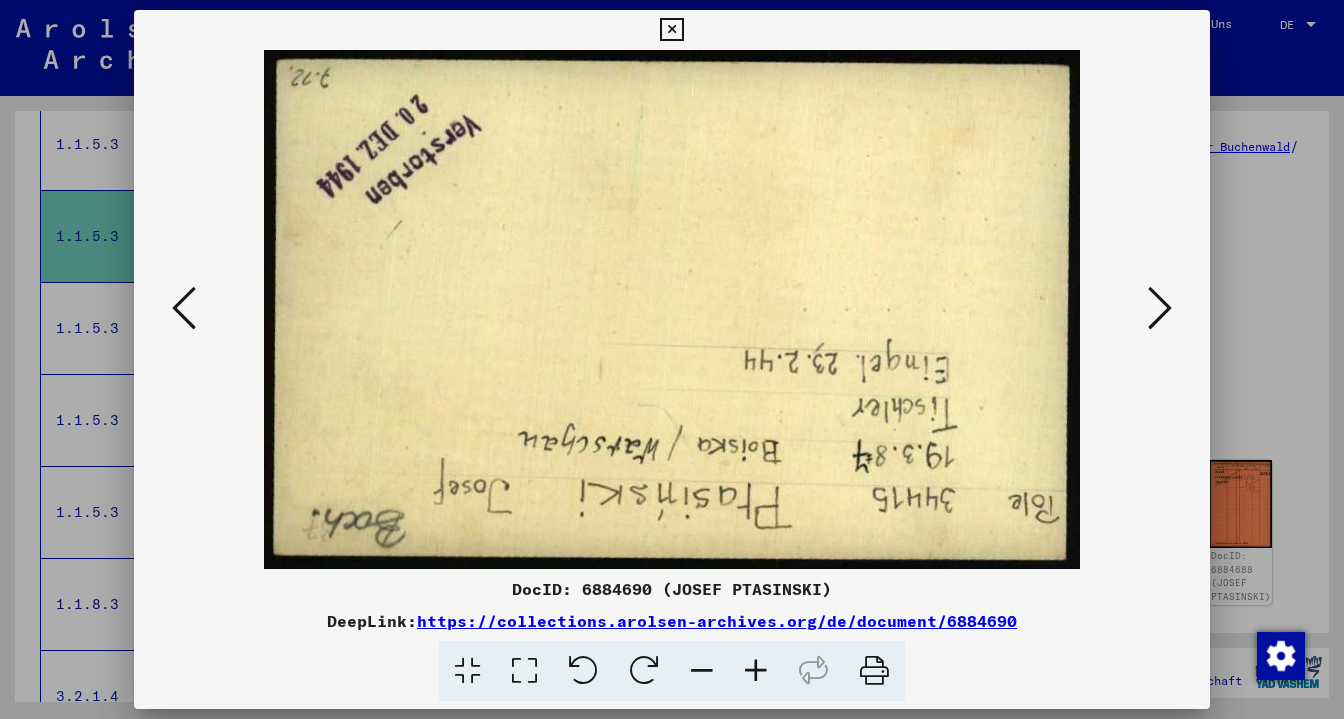 click at bounding box center [1160, 308] 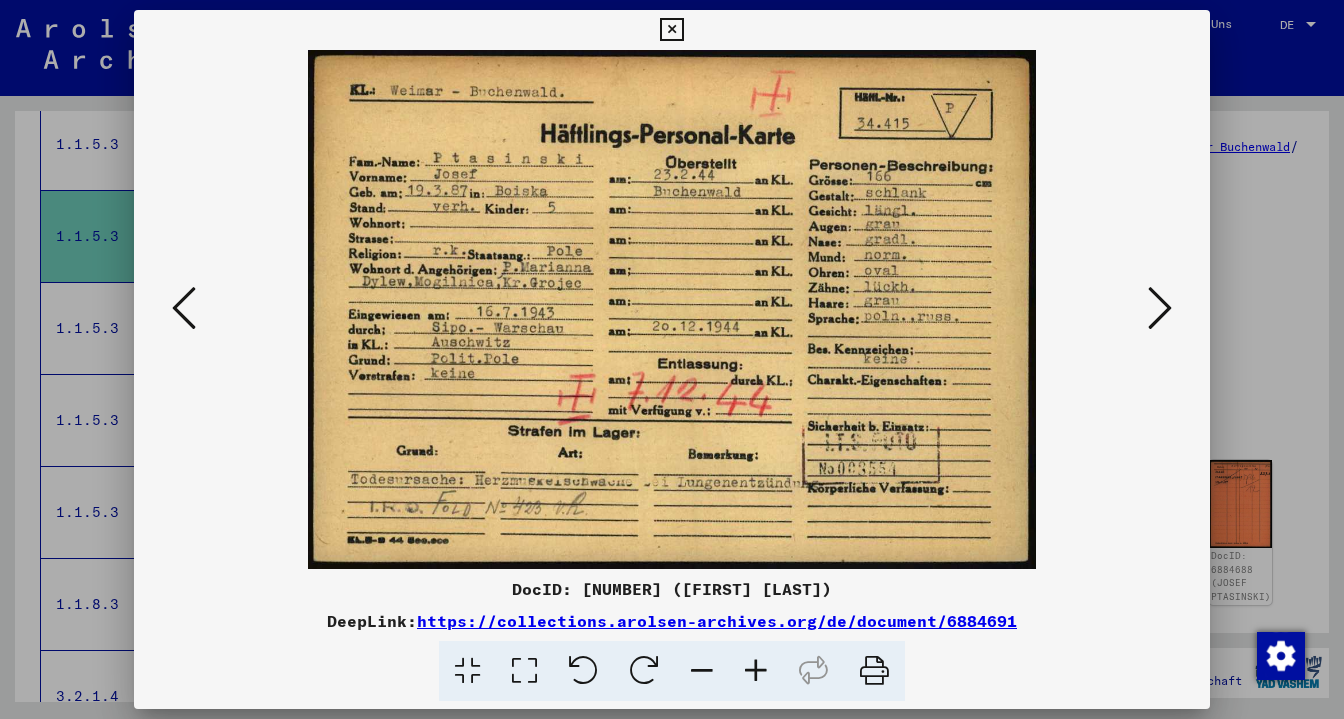 click at bounding box center [1160, 308] 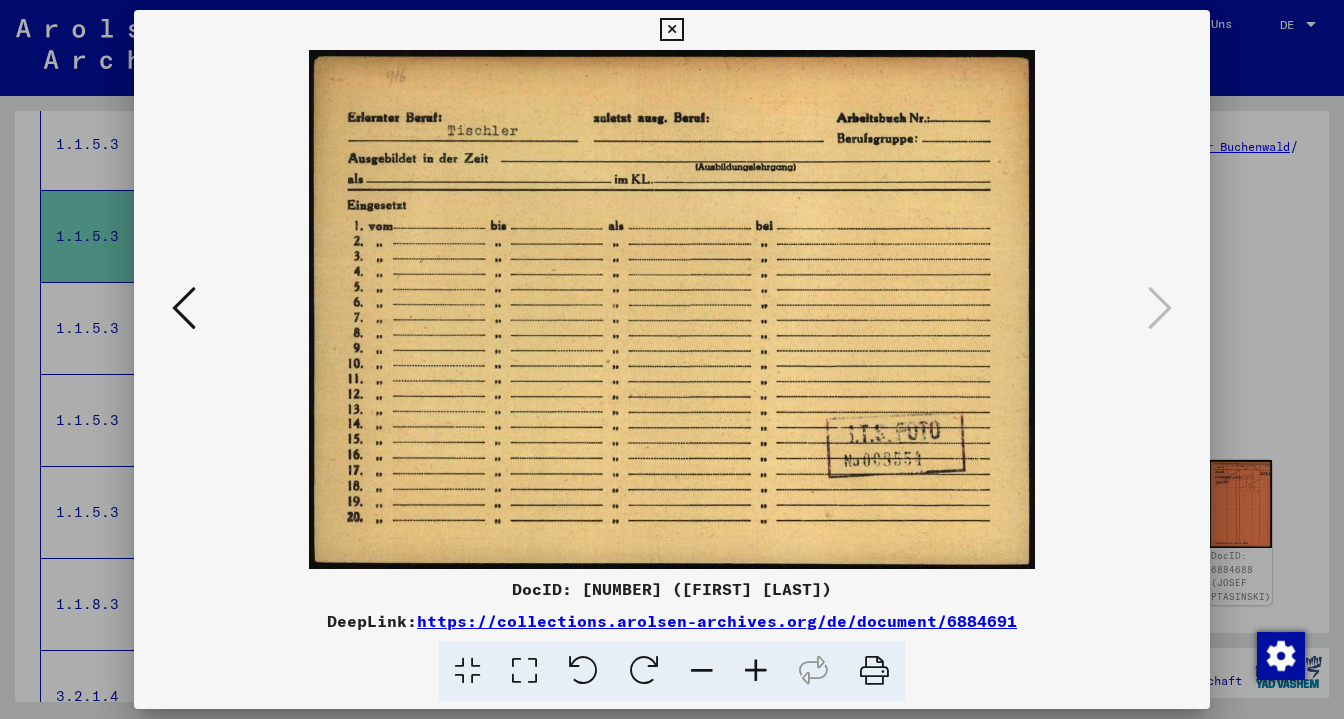 click at bounding box center (671, 30) 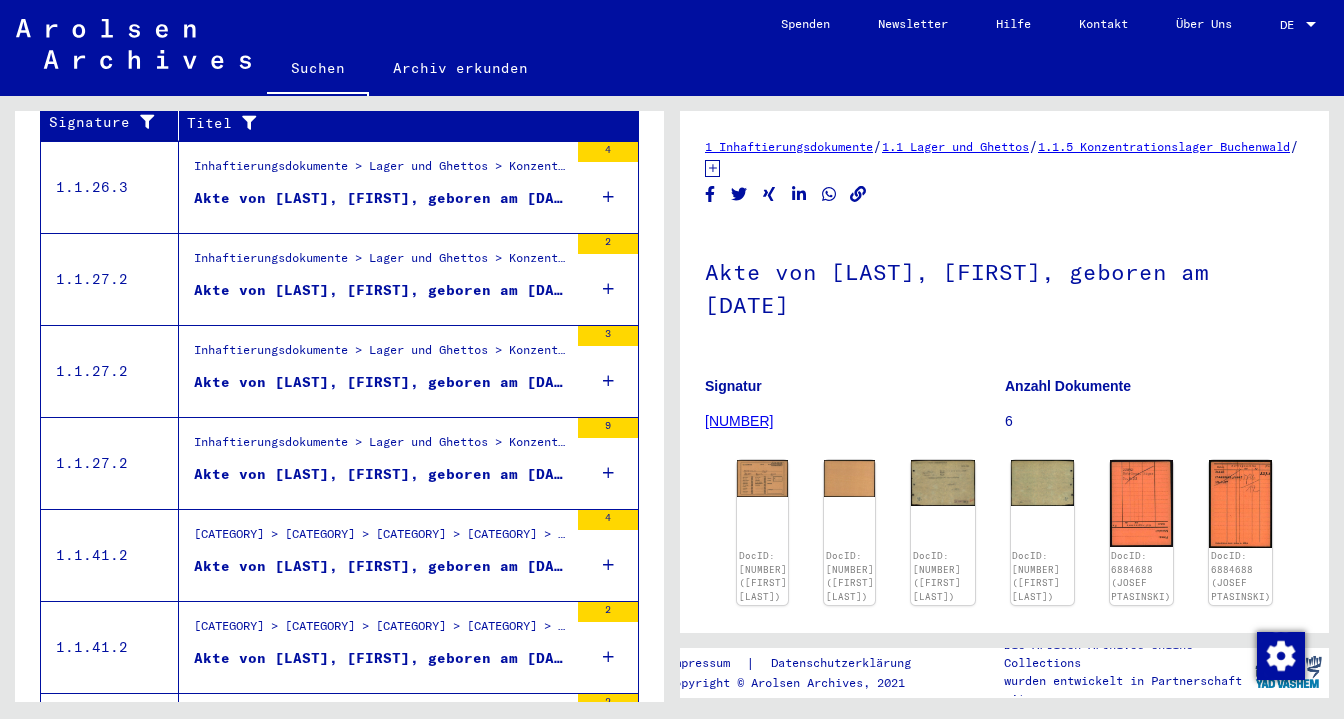 scroll, scrollTop: 360, scrollLeft: 0, axis: vertical 